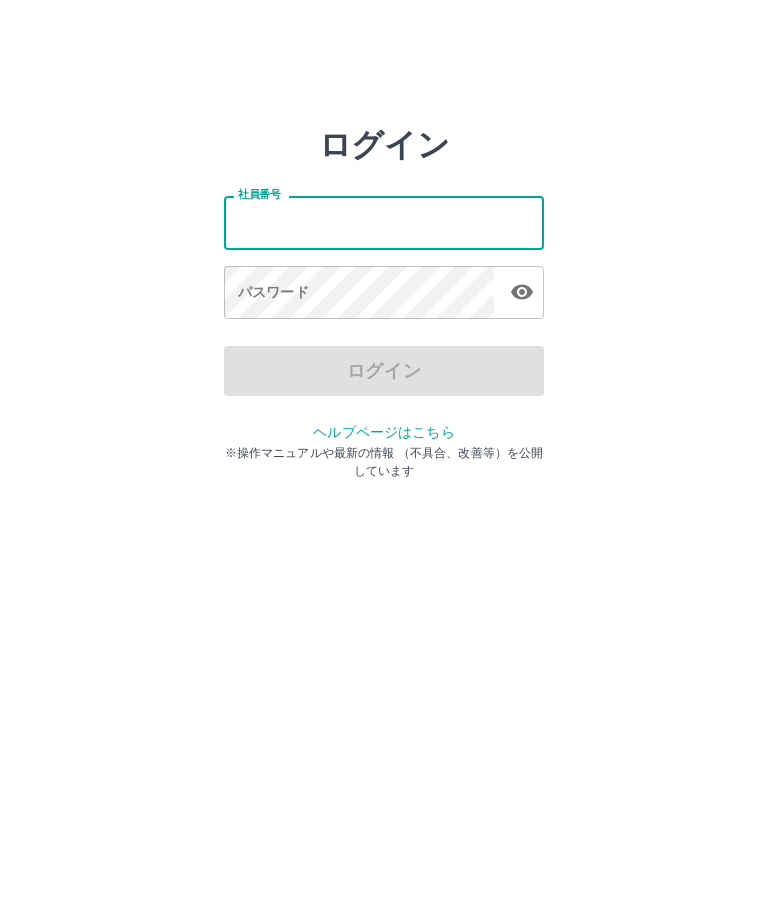 scroll, scrollTop: 0, scrollLeft: 0, axis: both 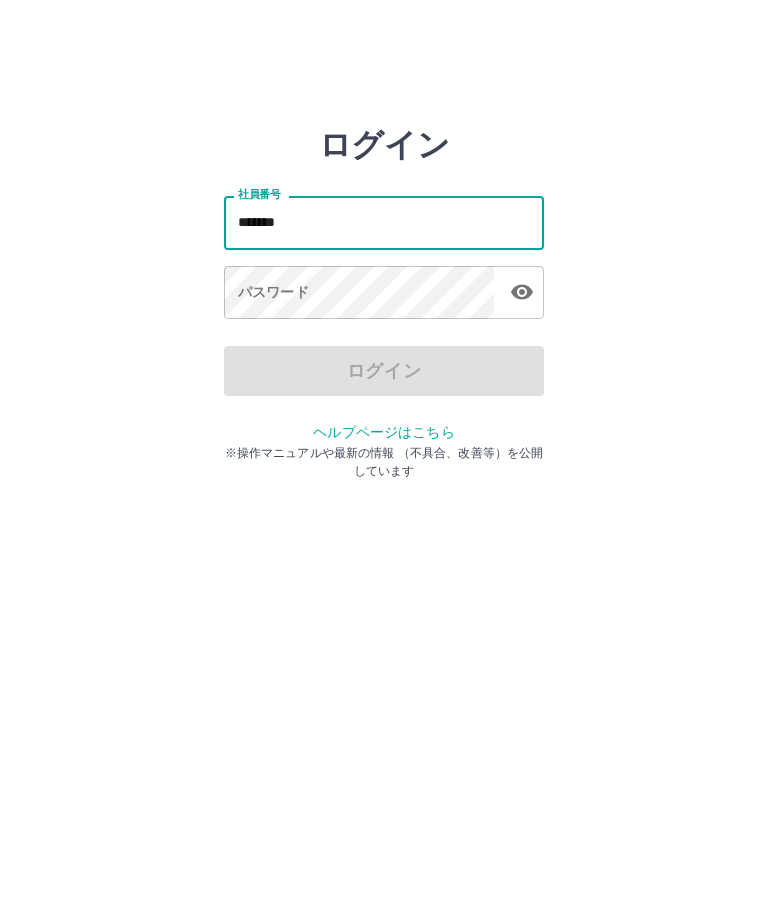 type on "*******" 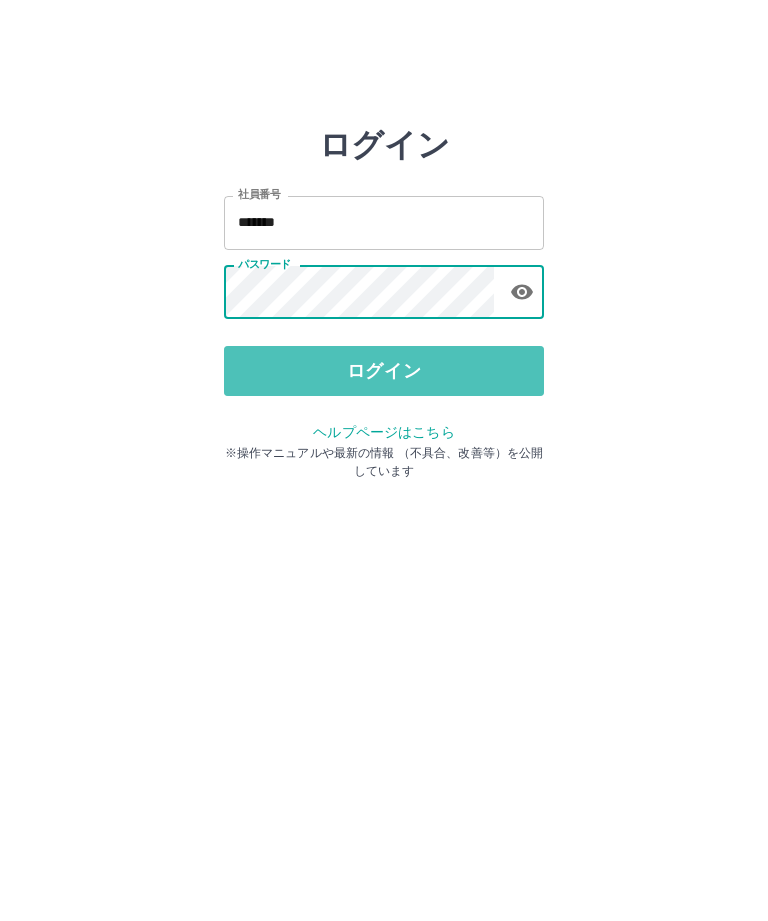 click on "ログイン" at bounding box center [384, 371] 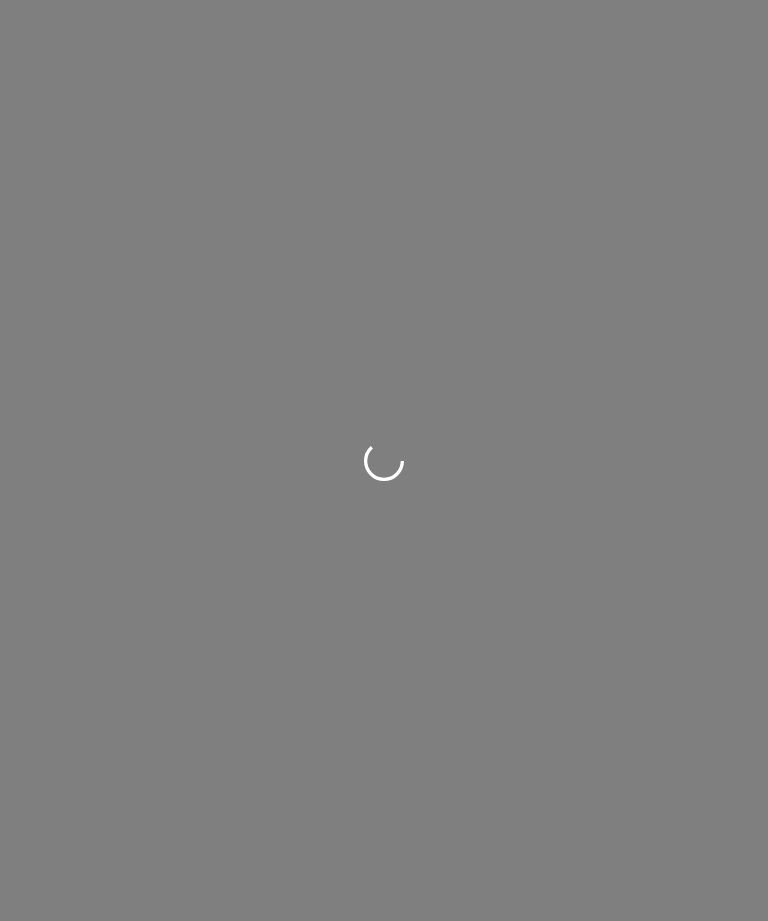 scroll, scrollTop: 0, scrollLeft: 0, axis: both 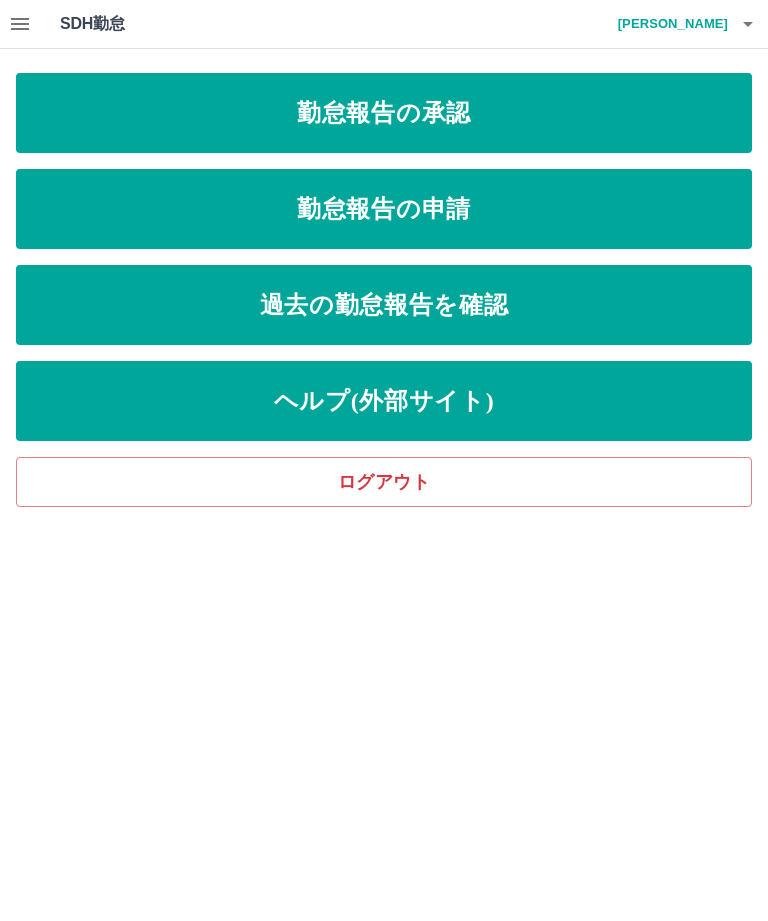 click on "勤怠報告の申請" at bounding box center [384, 209] 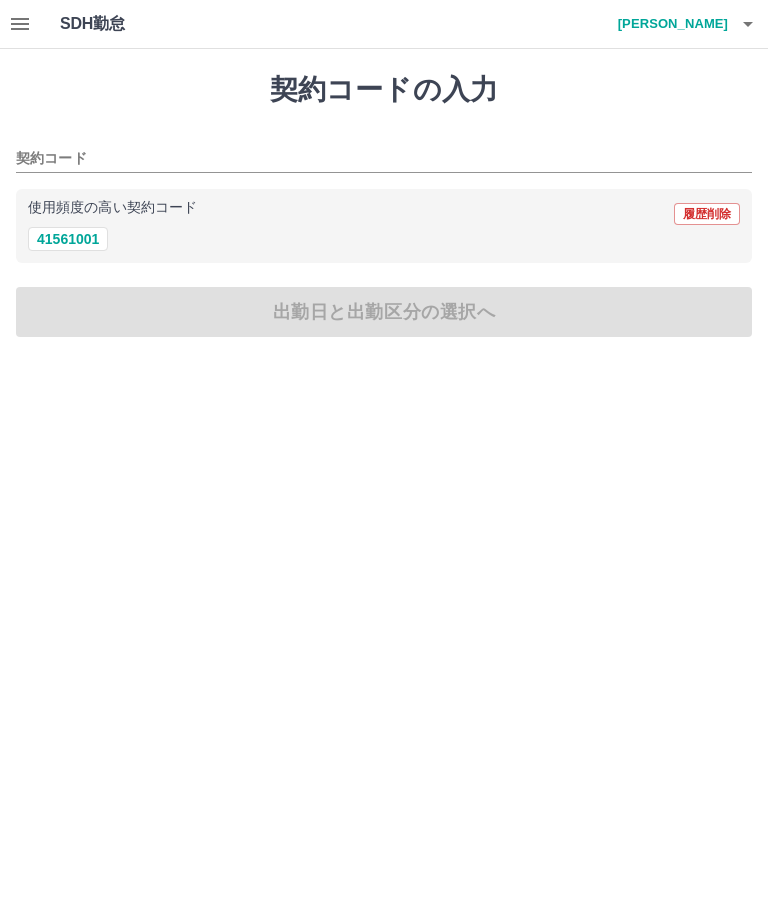 click on "41561001" at bounding box center (68, 239) 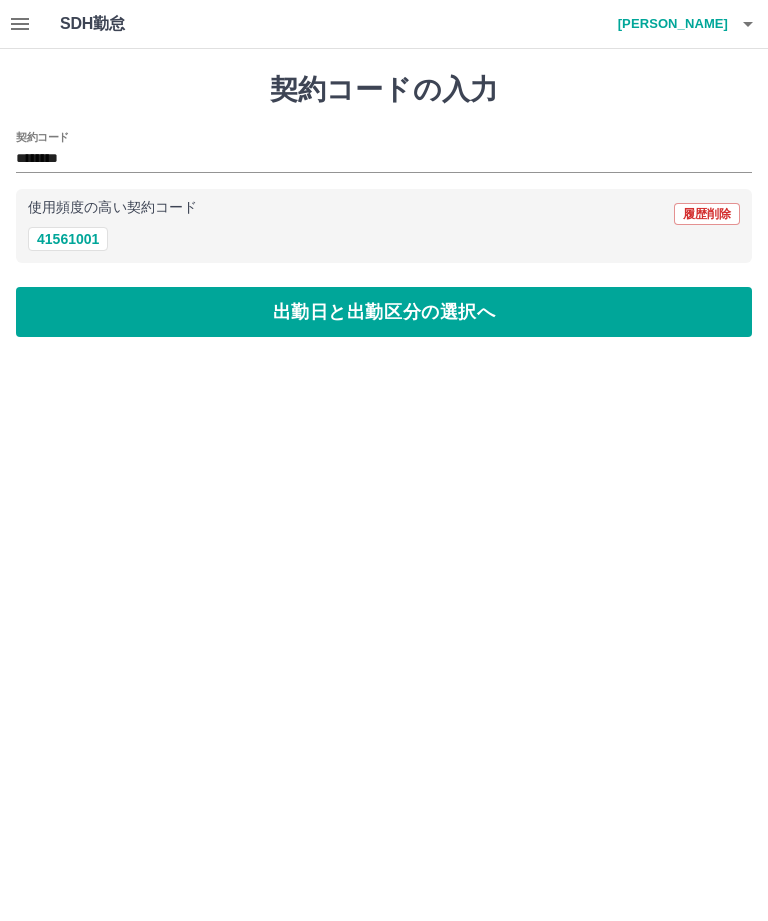 click on "出勤日と出勤区分の選択へ" at bounding box center (384, 312) 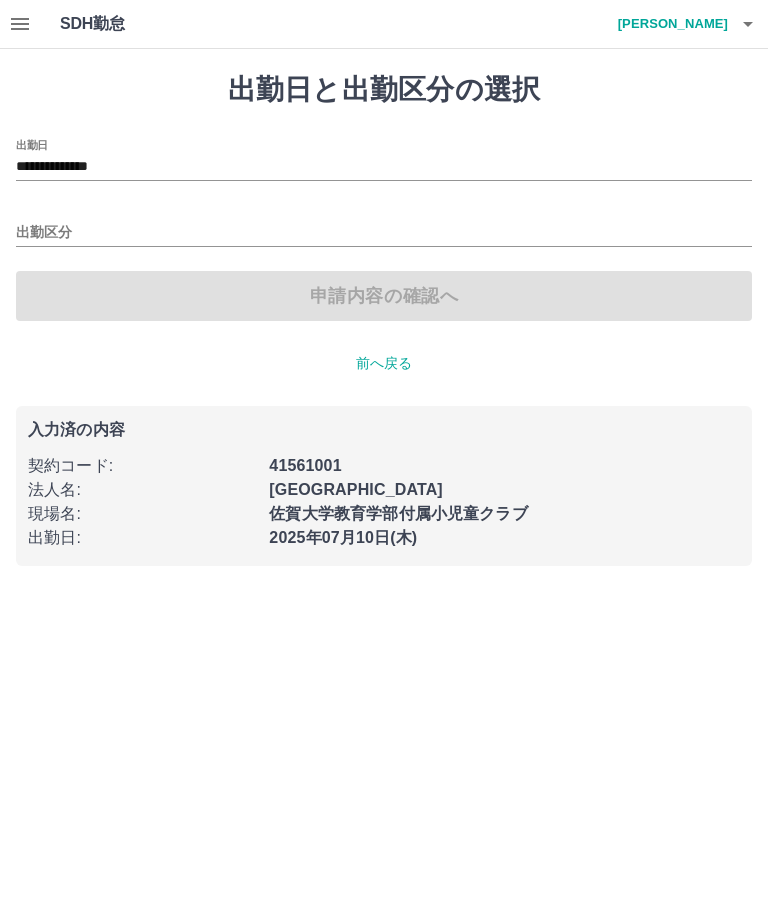 click on "出勤区分" at bounding box center [384, 233] 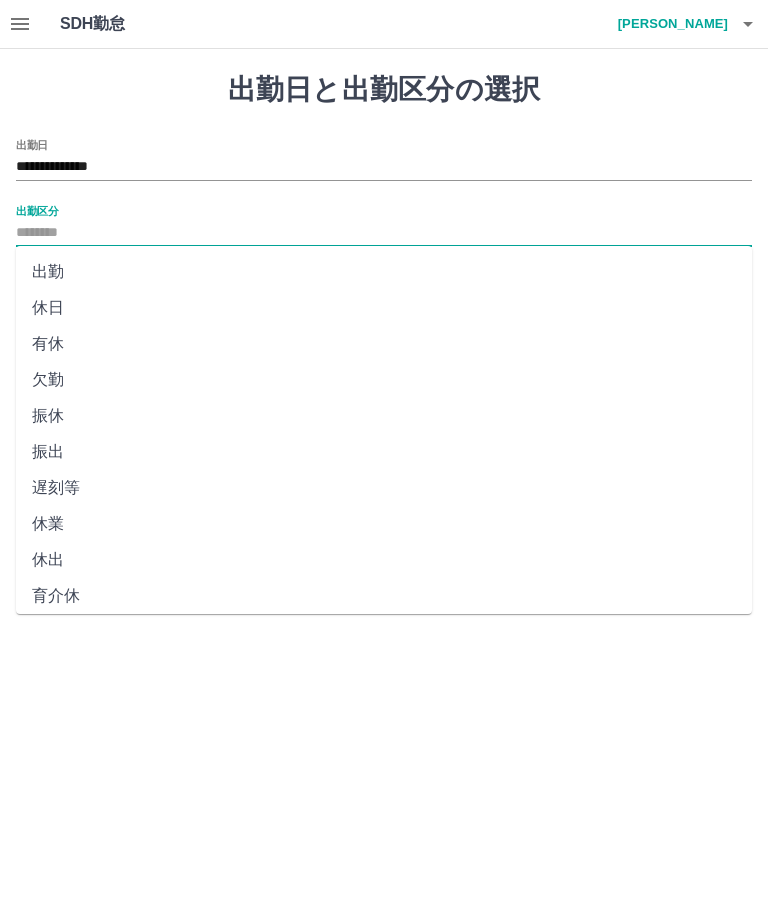 click on "出勤" at bounding box center (384, 272) 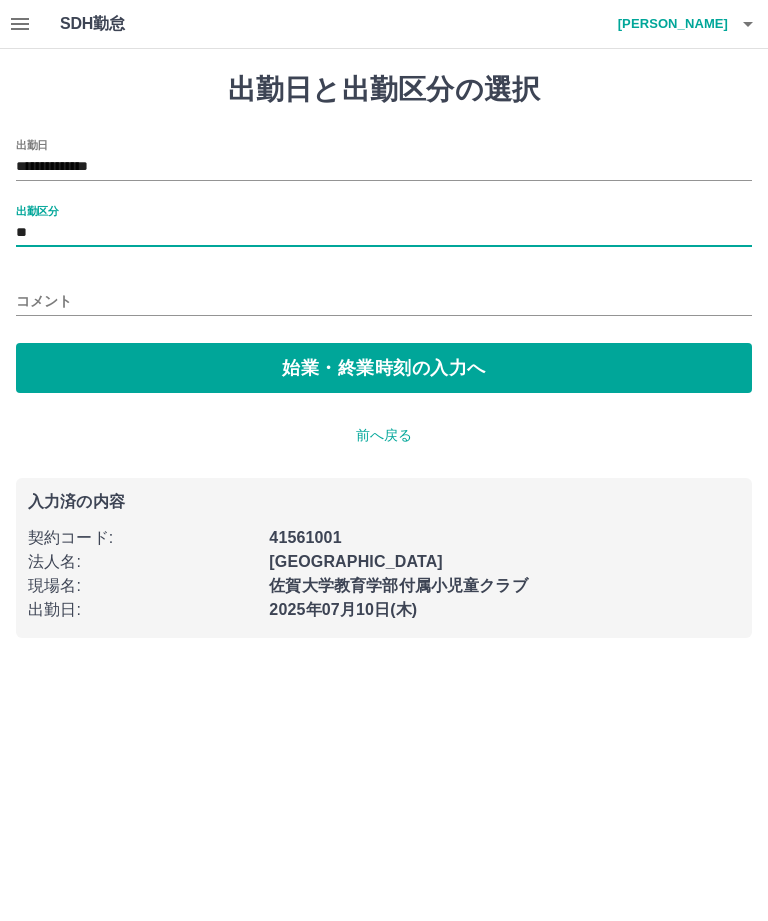 click on "コメント" at bounding box center [384, 301] 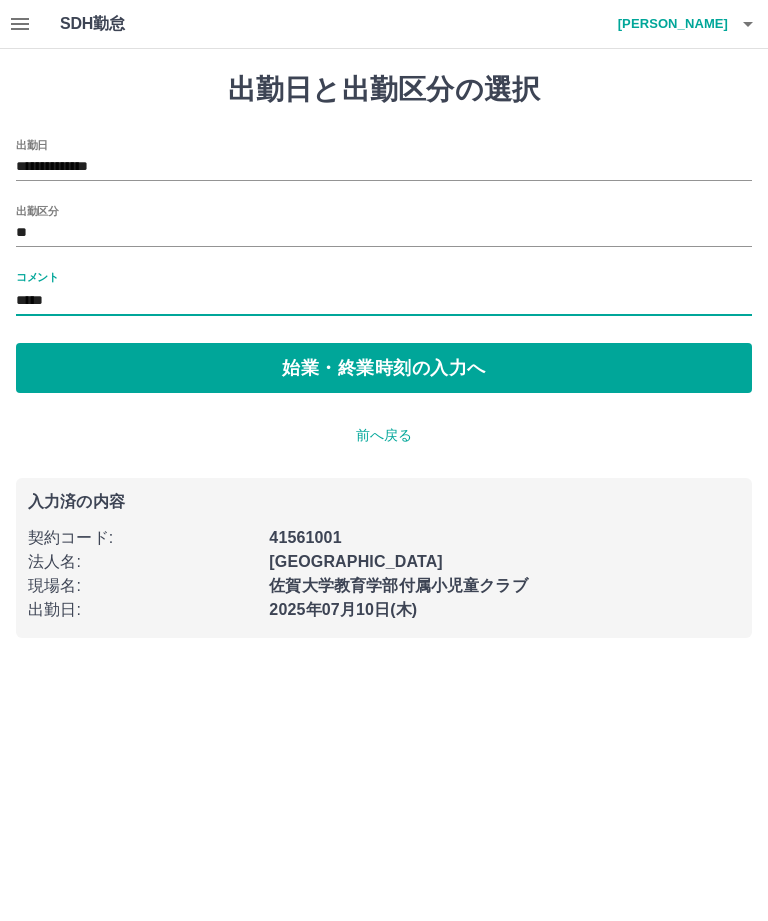 type on "*****" 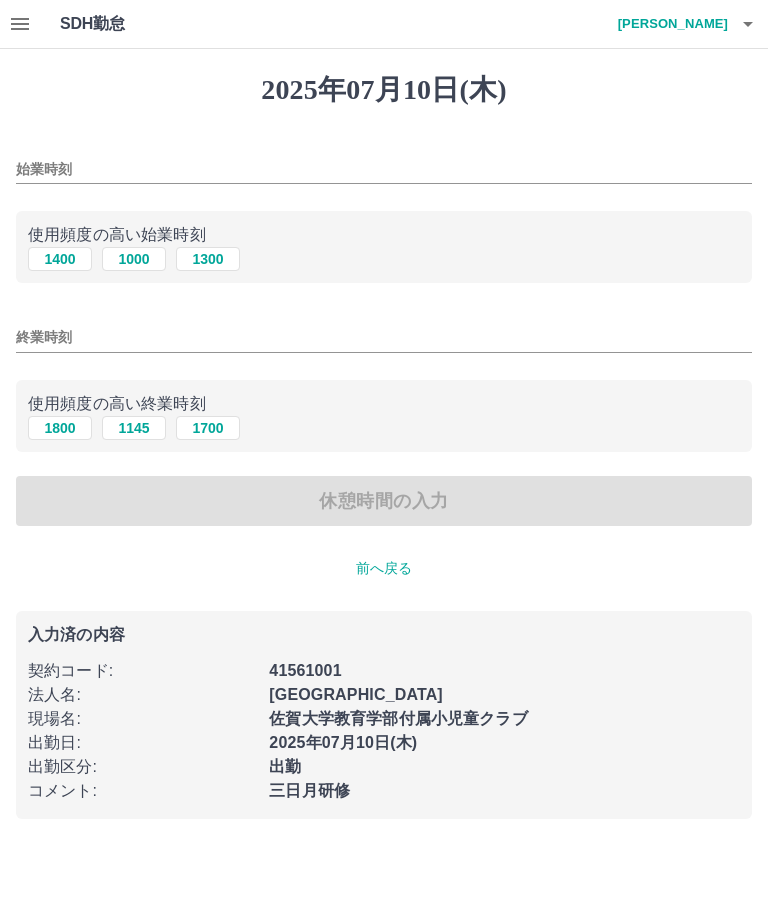 click on "1000" at bounding box center [134, 259] 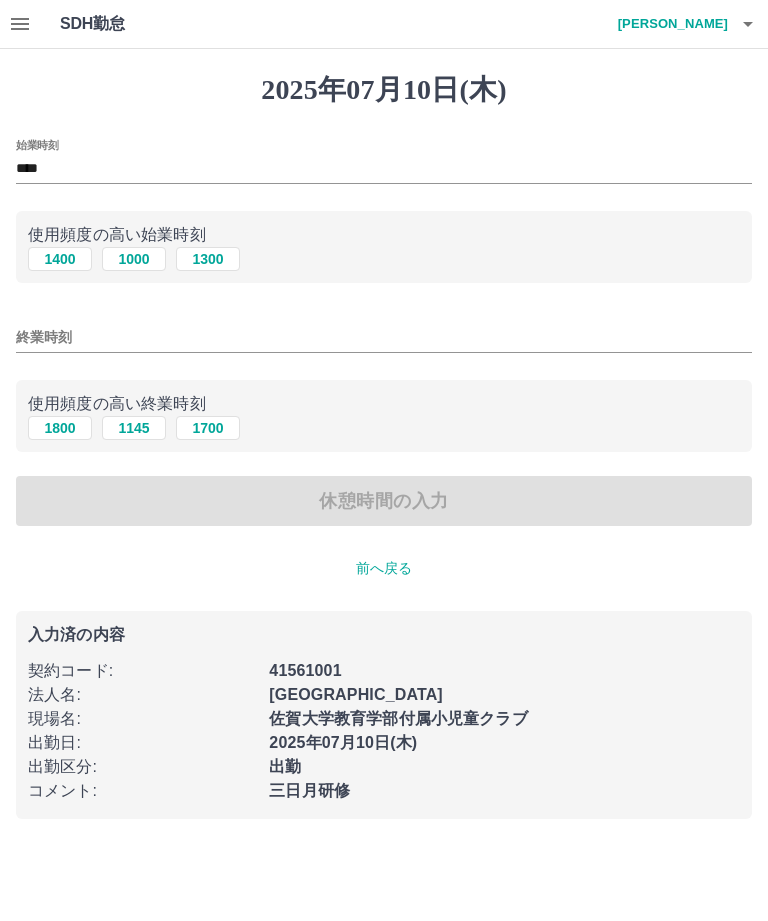 click on "1145" at bounding box center [134, 428] 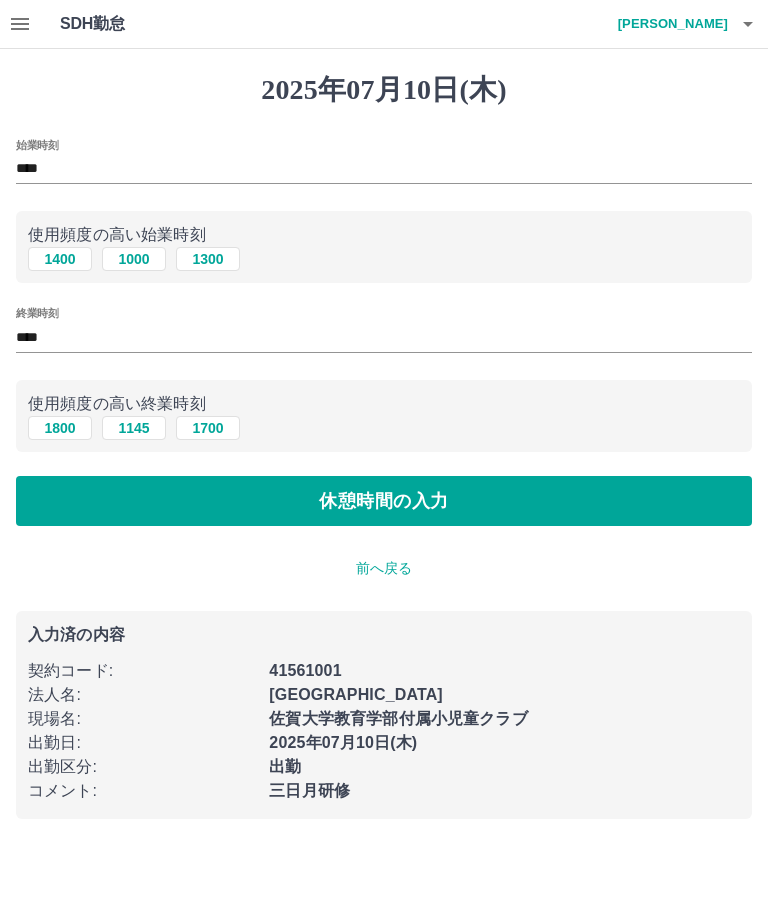 click on "休憩時間の入力" at bounding box center (384, 501) 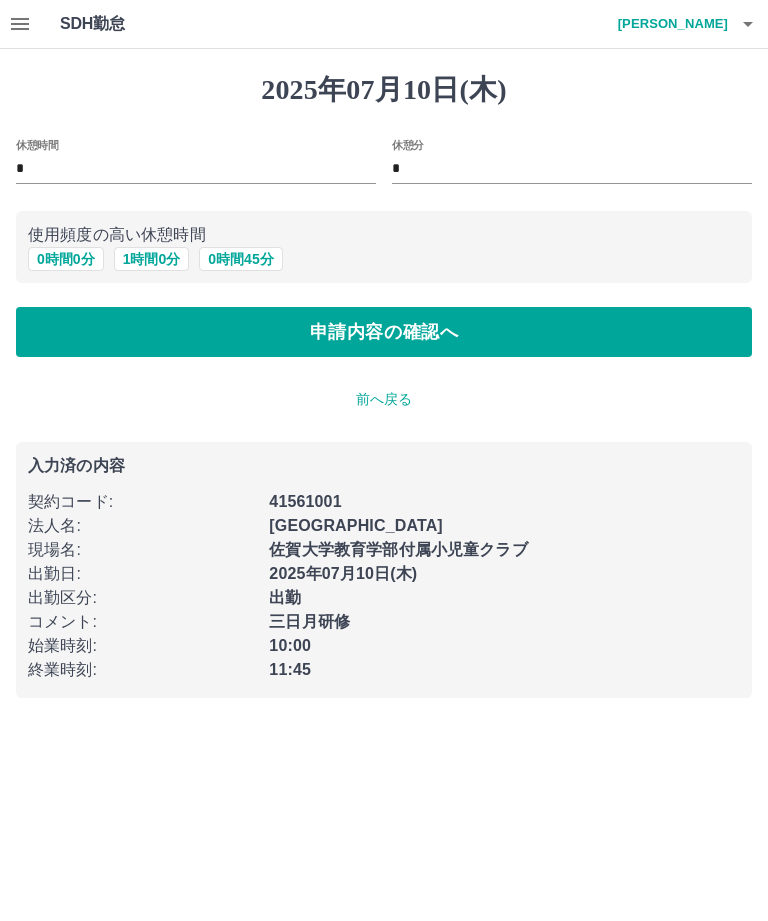 click on "申請内容の確認へ" at bounding box center [384, 332] 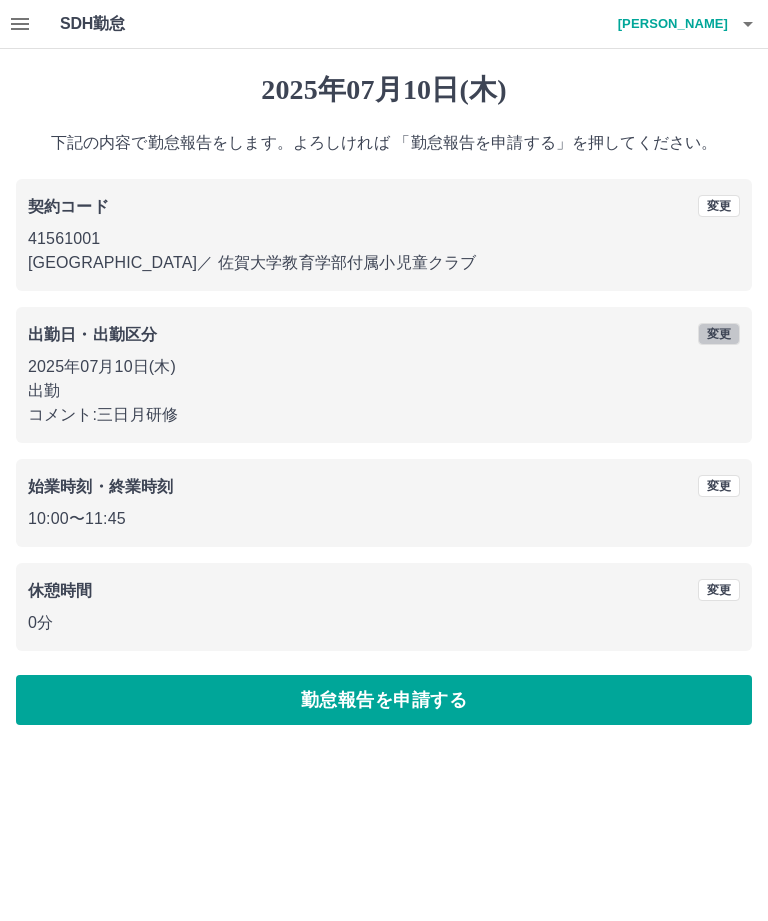 click on "変更" at bounding box center [719, 334] 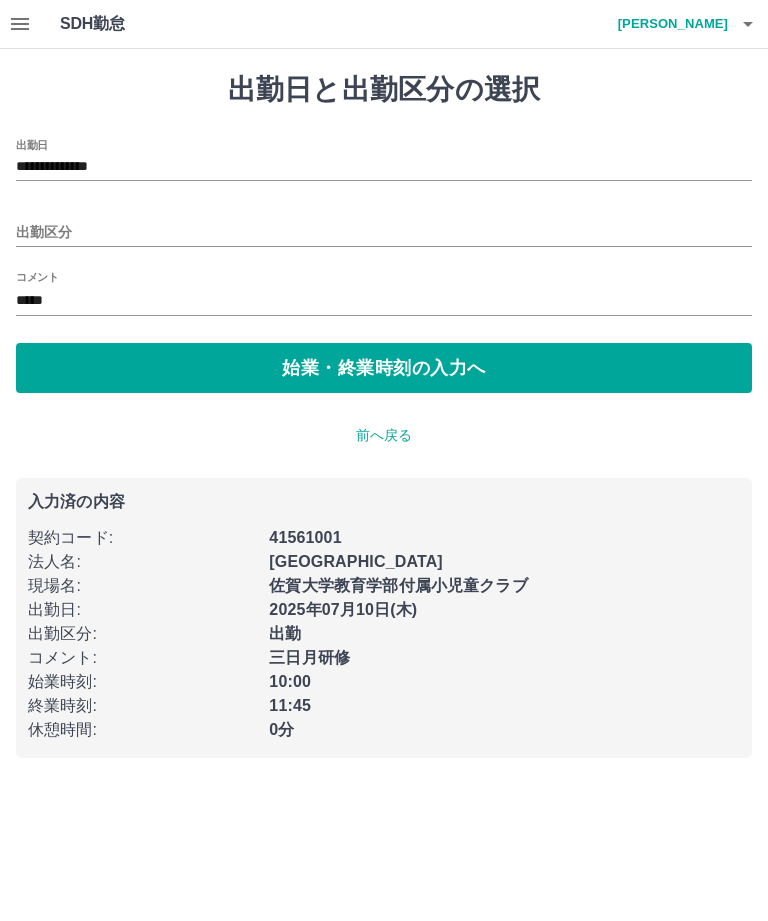 type on "**" 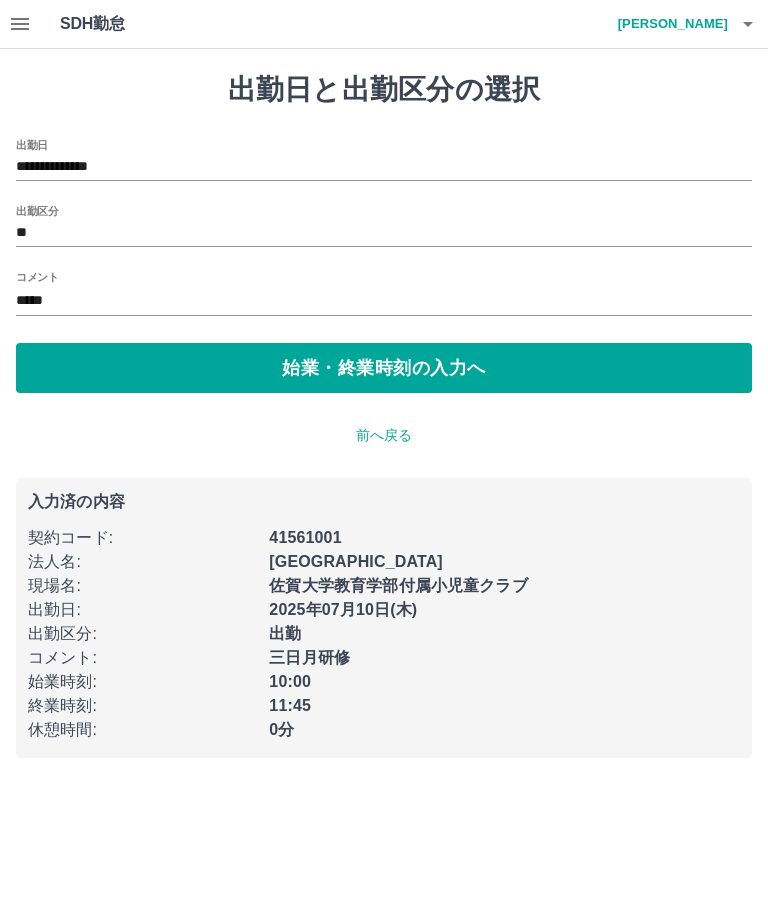 click on "*****" at bounding box center (384, 301) 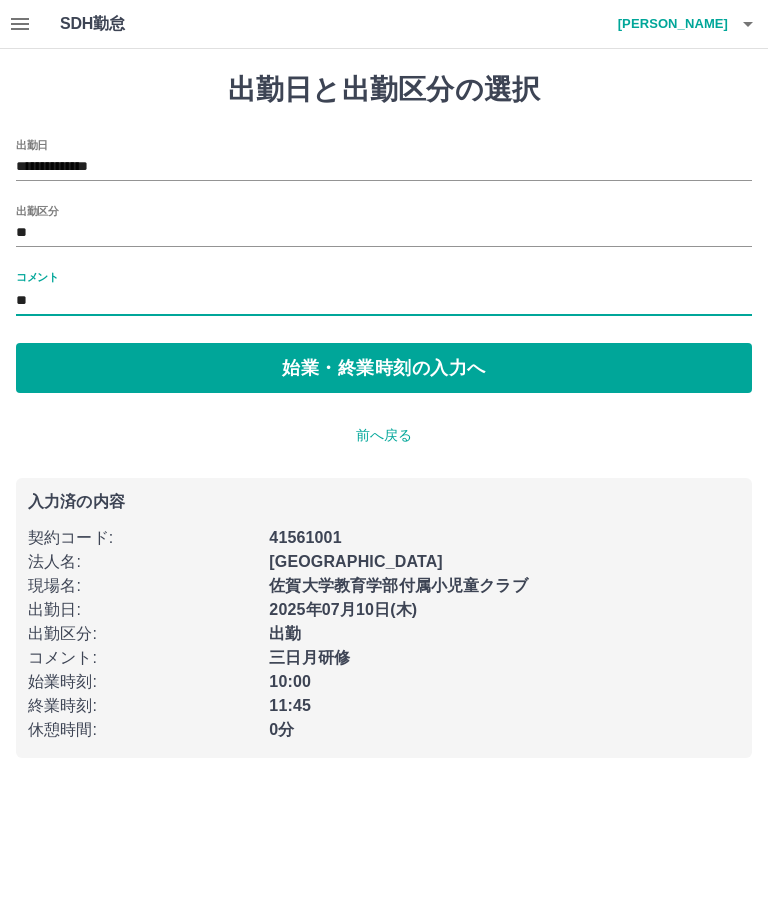 type on "*" 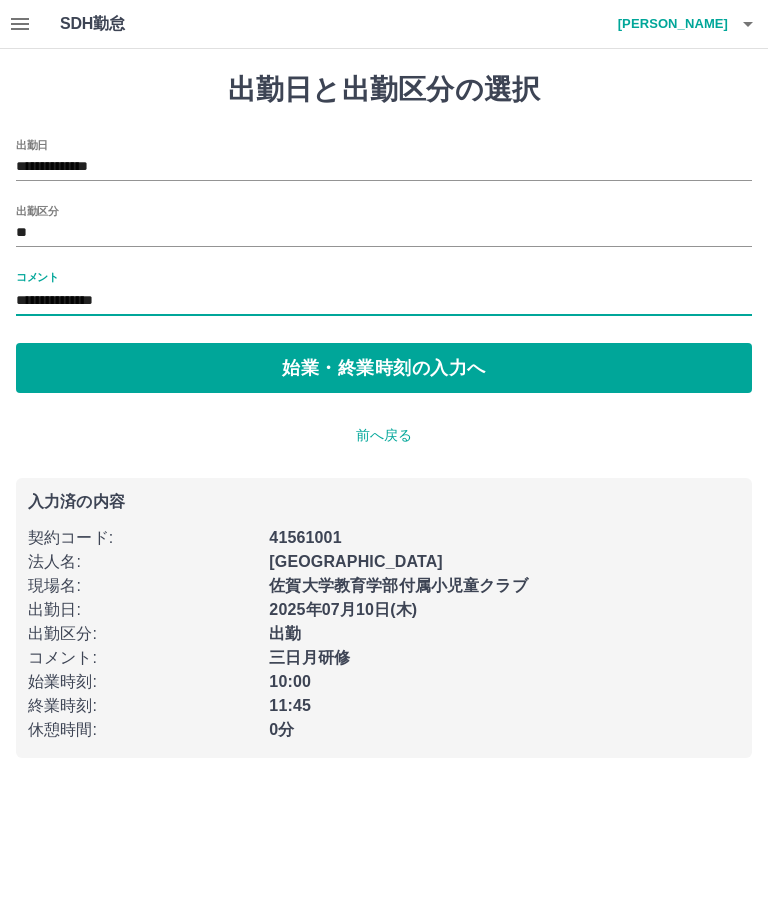 type on "**********" 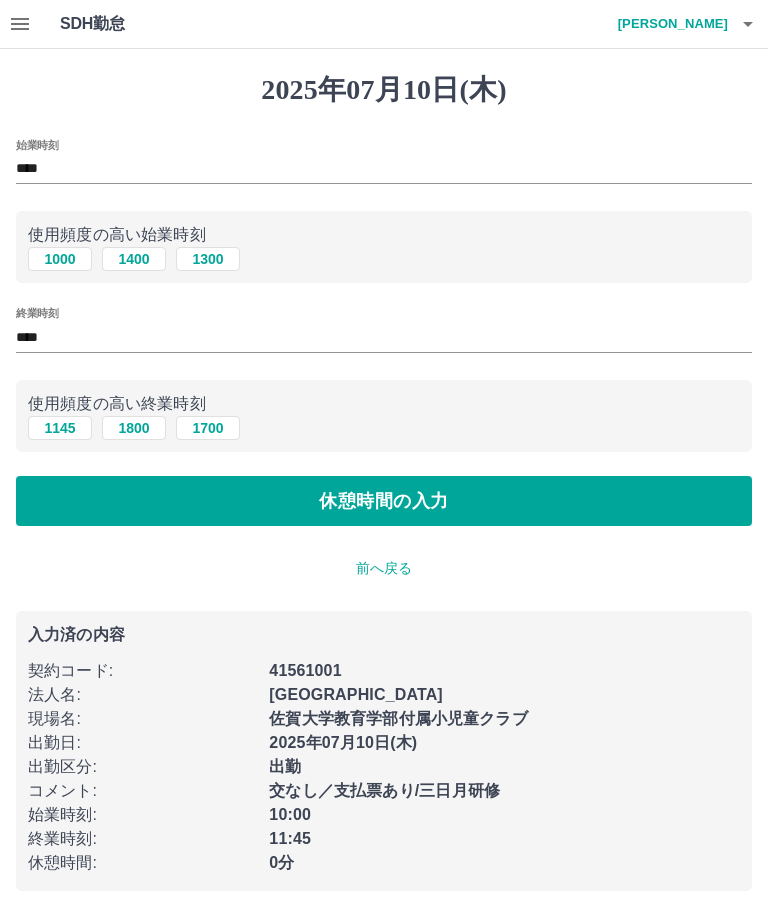 click on "休憩時間の入力" at bounding box center [384, 501] 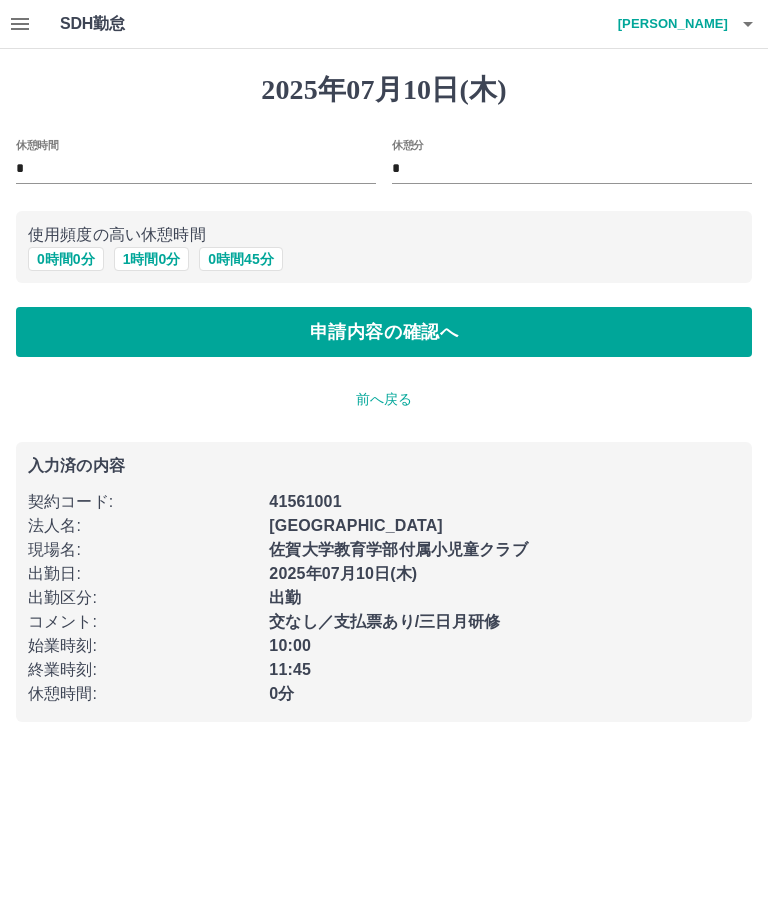click on "申請内容の確認へ" at bounding box center (384, 332) 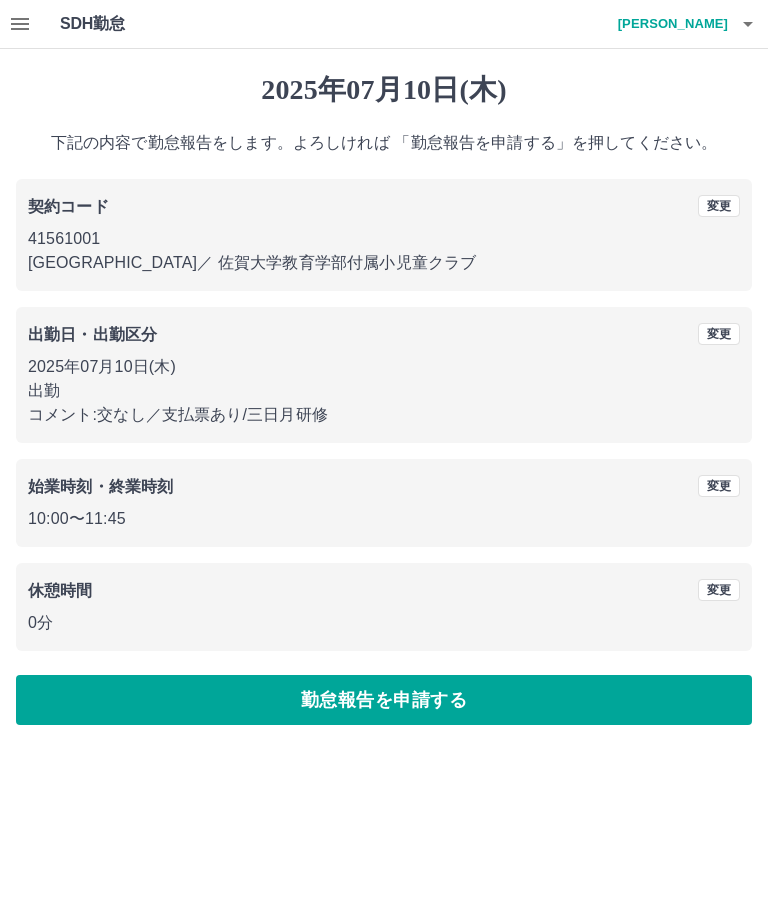 click on "勤怠報告を申請する" at bounding box center [384, 700] 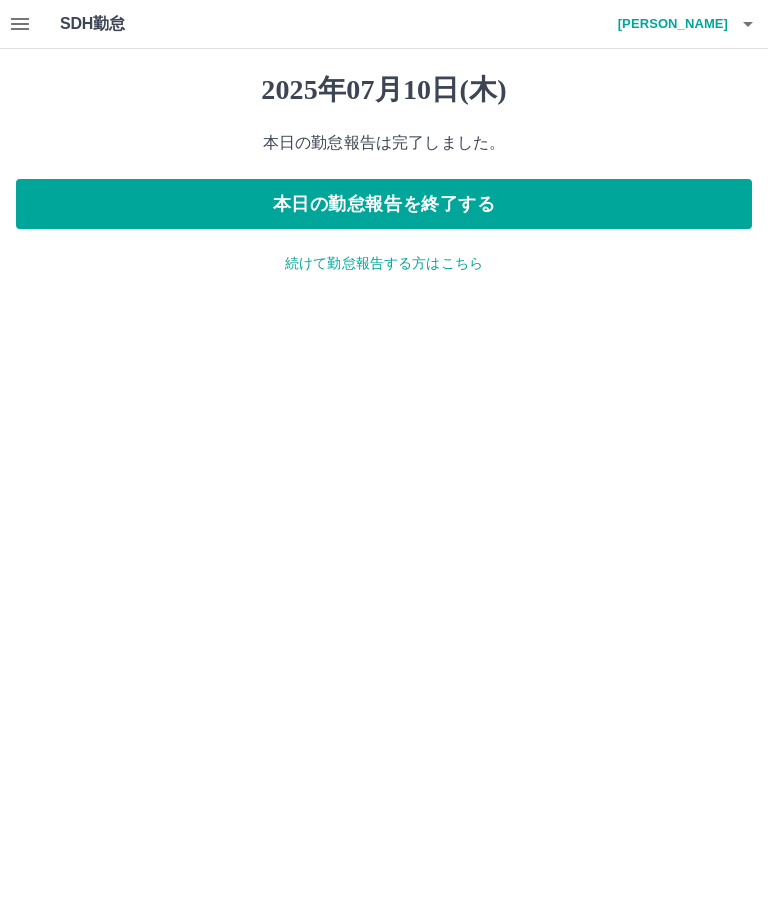 click on "続けて勤怠報告する方はこちら" at bounding box center (384, 263) 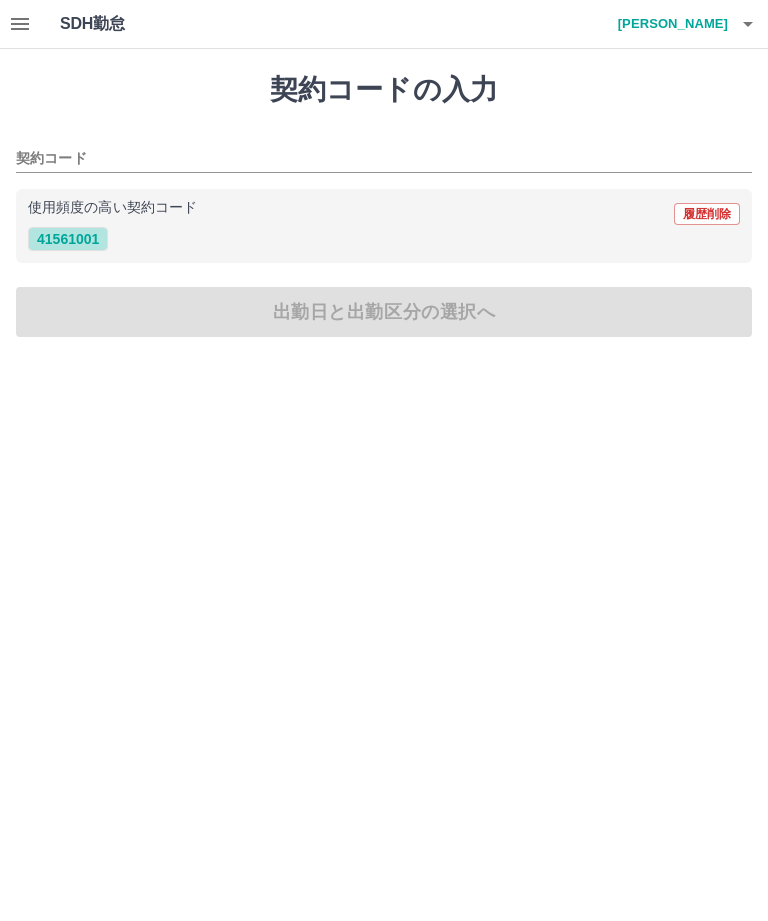 click on "41561001" at bounding box center (68, 239) 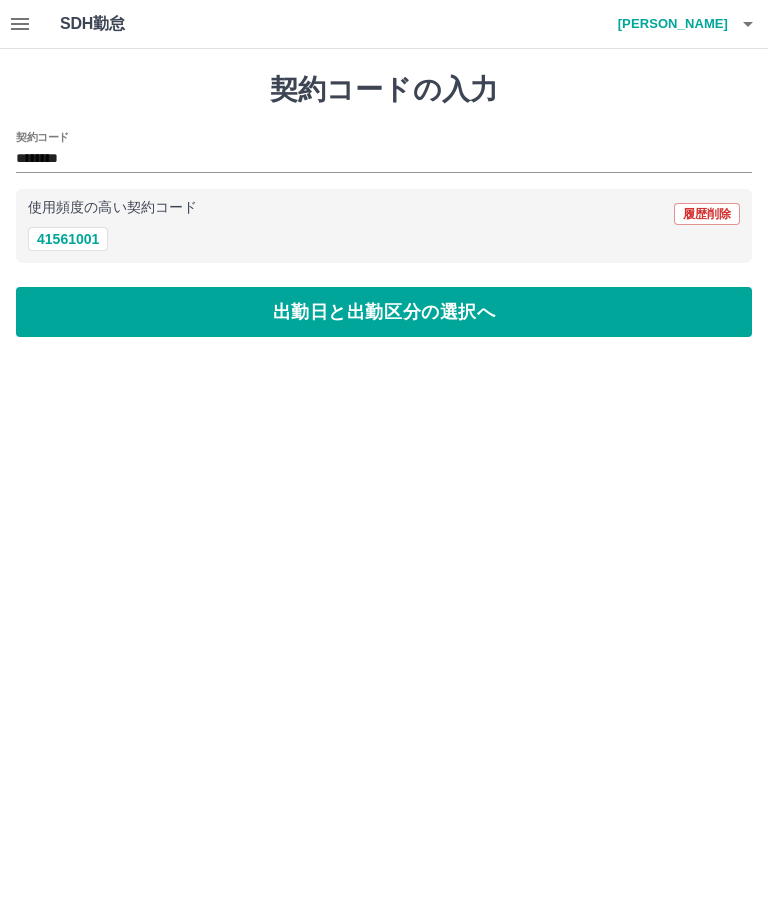 click on "出勤日と出勤区分の選択へ" at bounding box center (384, 312) 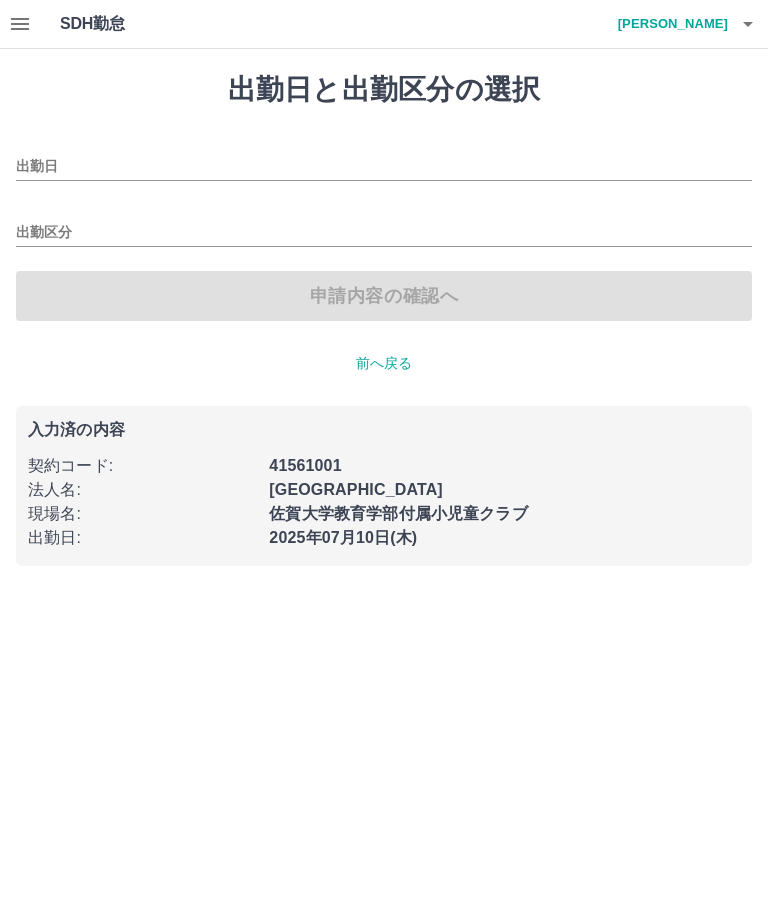 type on "**********" 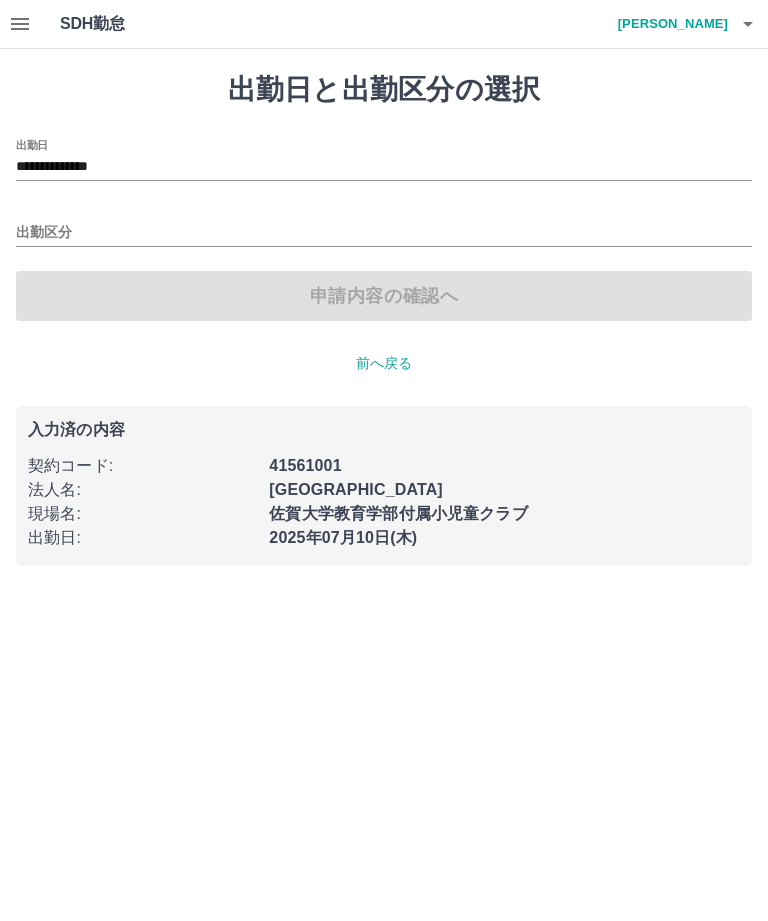 click on "出勤区分" at bounding box center (384, 233) 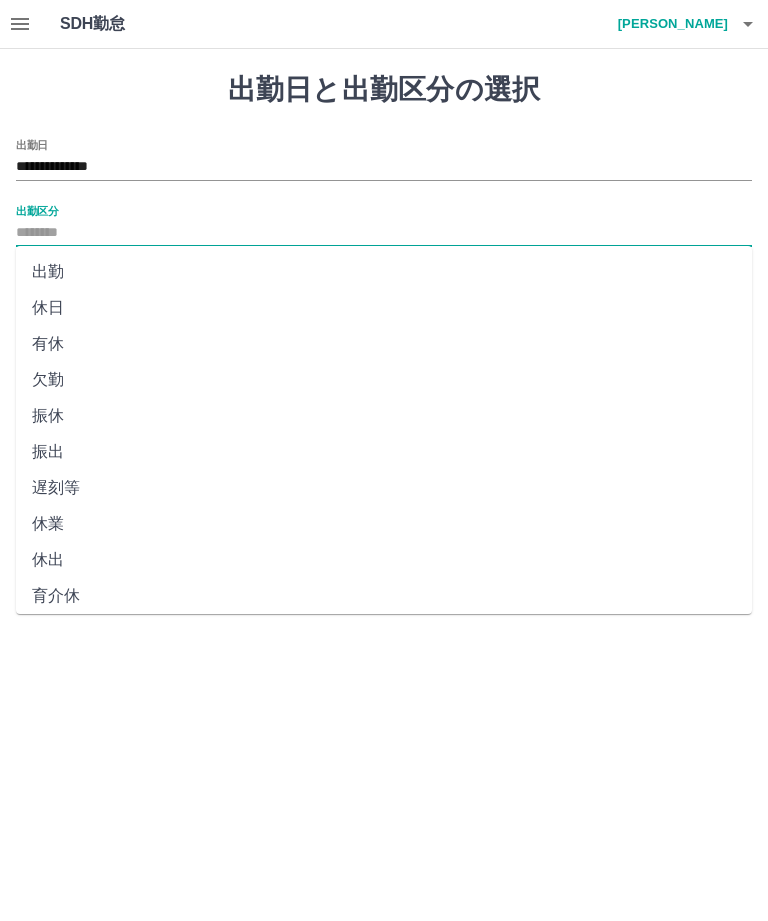 click on "出勤" at bounding box center (384, 272) 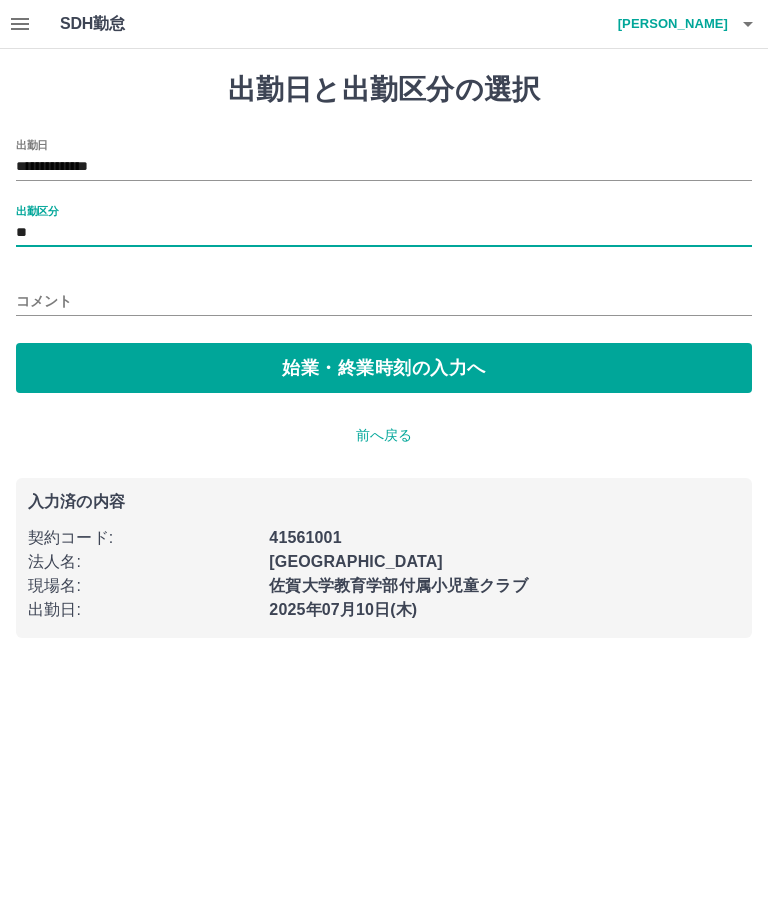 click on "コメント" at bounding box center (384, 301) 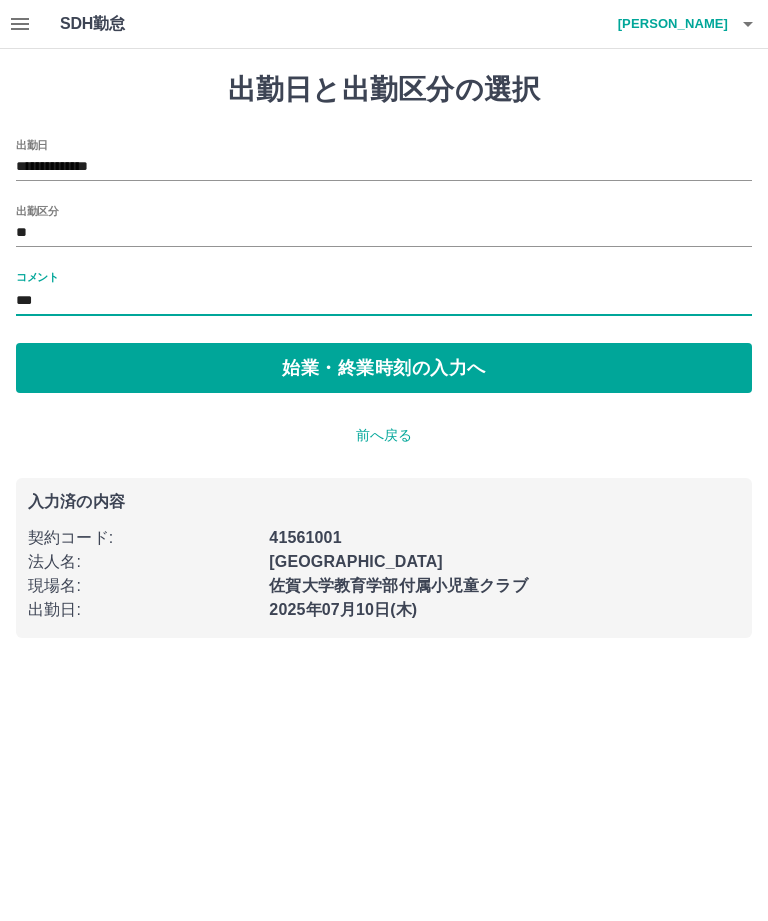 type on "***" 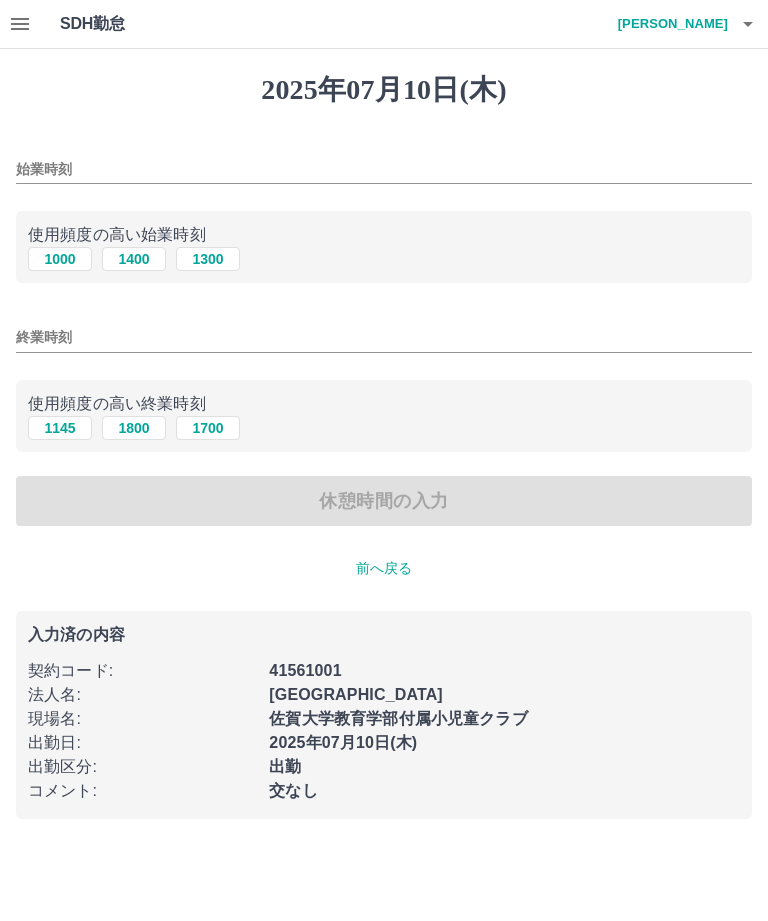 click on "1300" at bounding box center [208, 259] 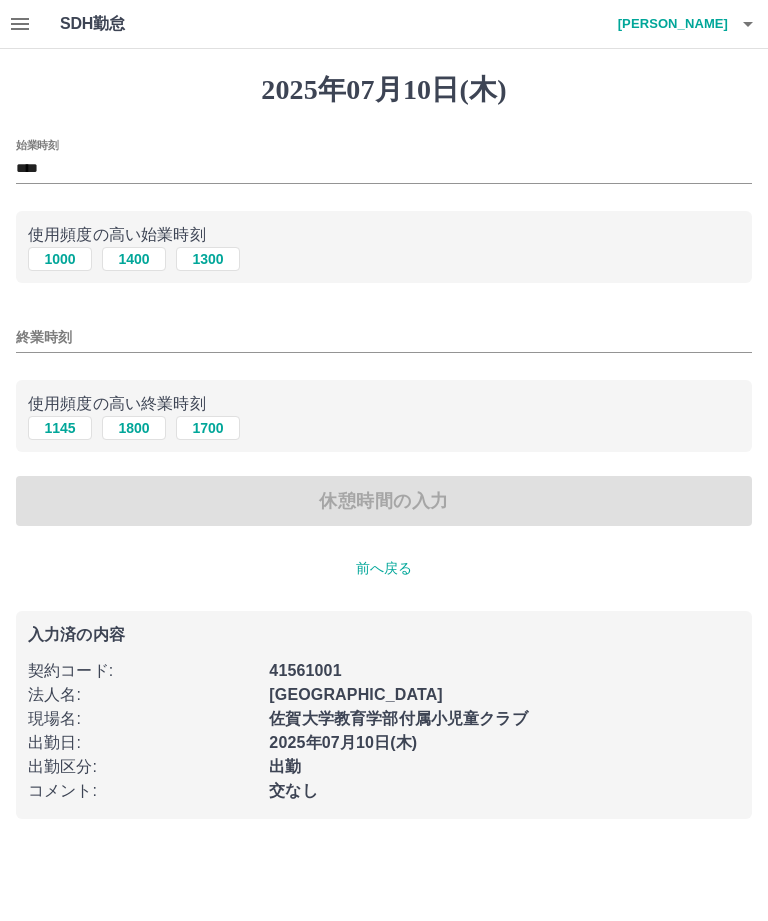 click on "終業時刻" at bounding box center [384, 337] 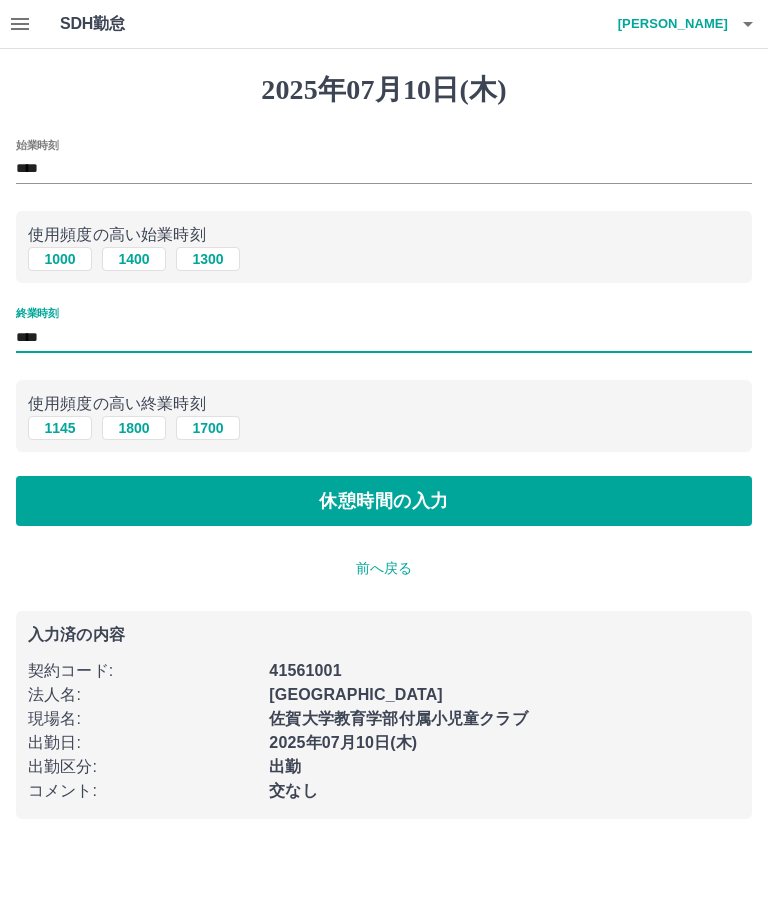 type on "****" 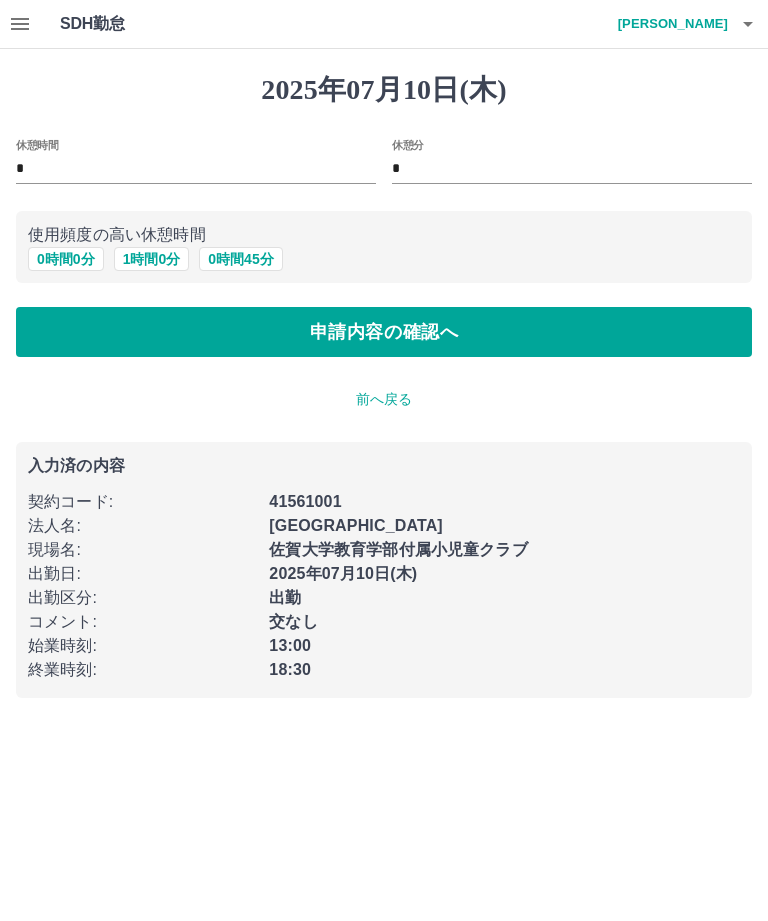 click on "申請内容の確認へ" at bounding box center (384, 332) 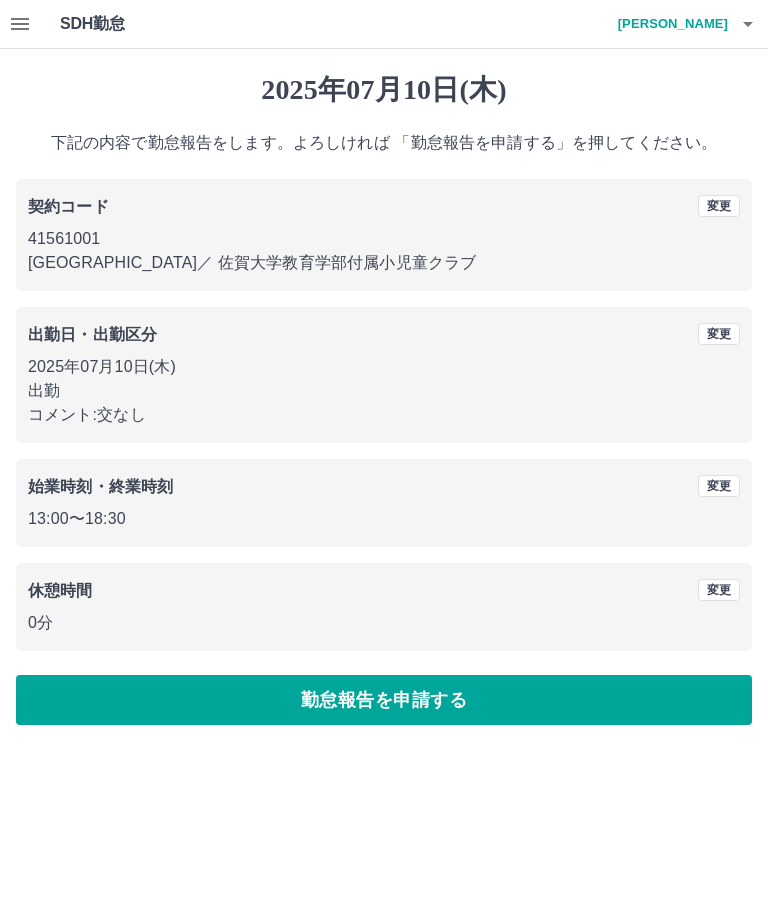 click on "勤怠報告を申請する" at bounding box center (384, 700) 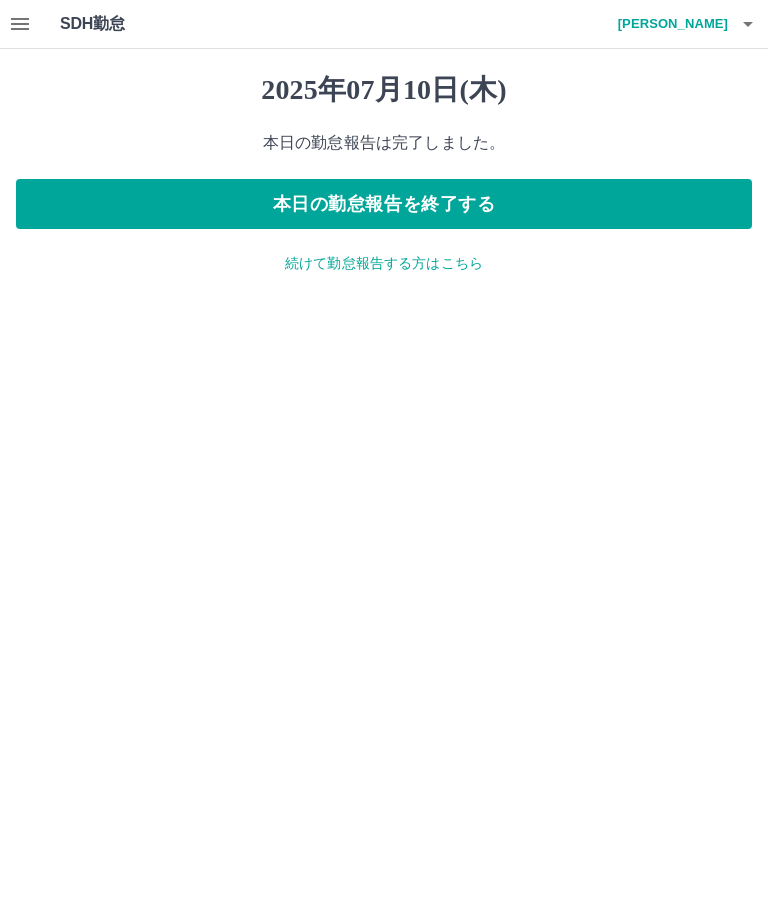 click on "続けて勤怠報告する方はこちら" at bounding box center (384, 263) 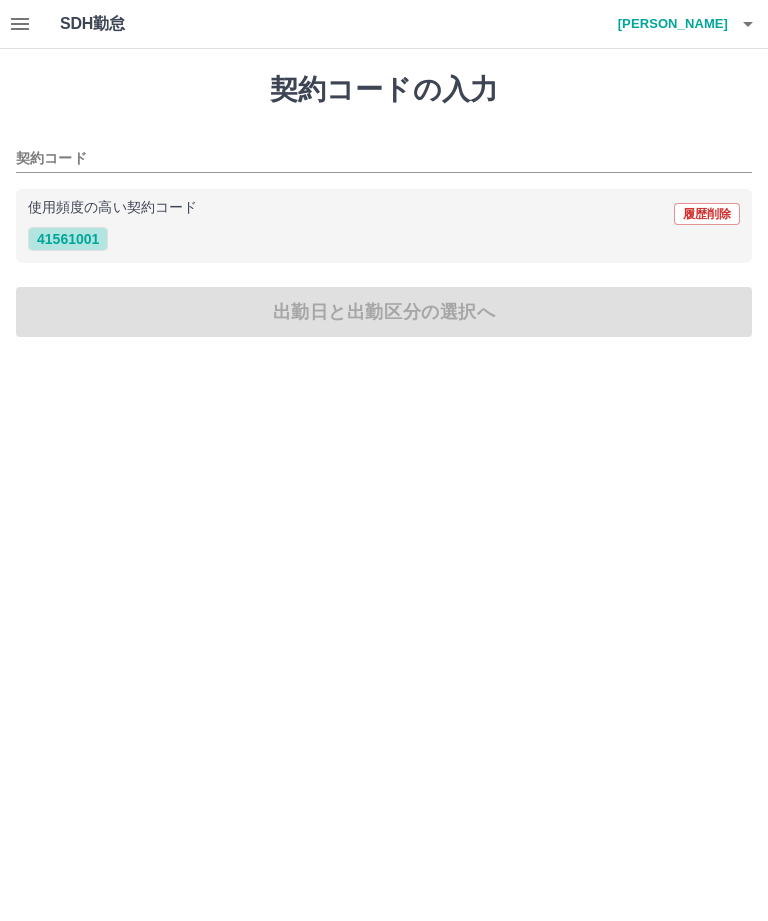 click on "41561001" at bounding box center [68, 239] 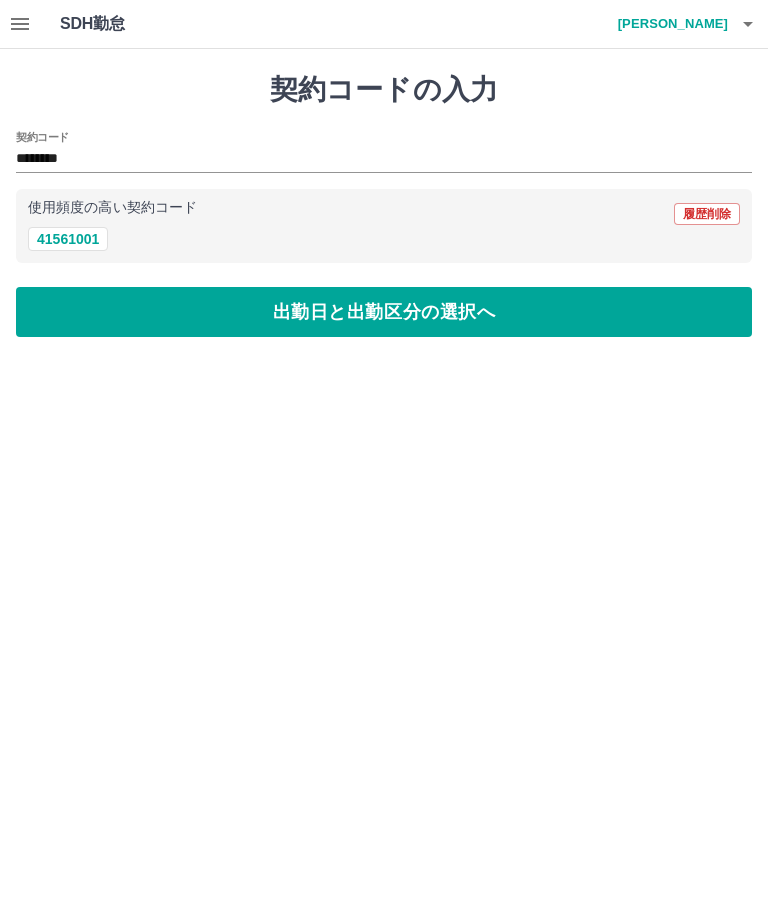 click on "出勤日と出勤区分の選択へ" at bounding box center [384, 312] 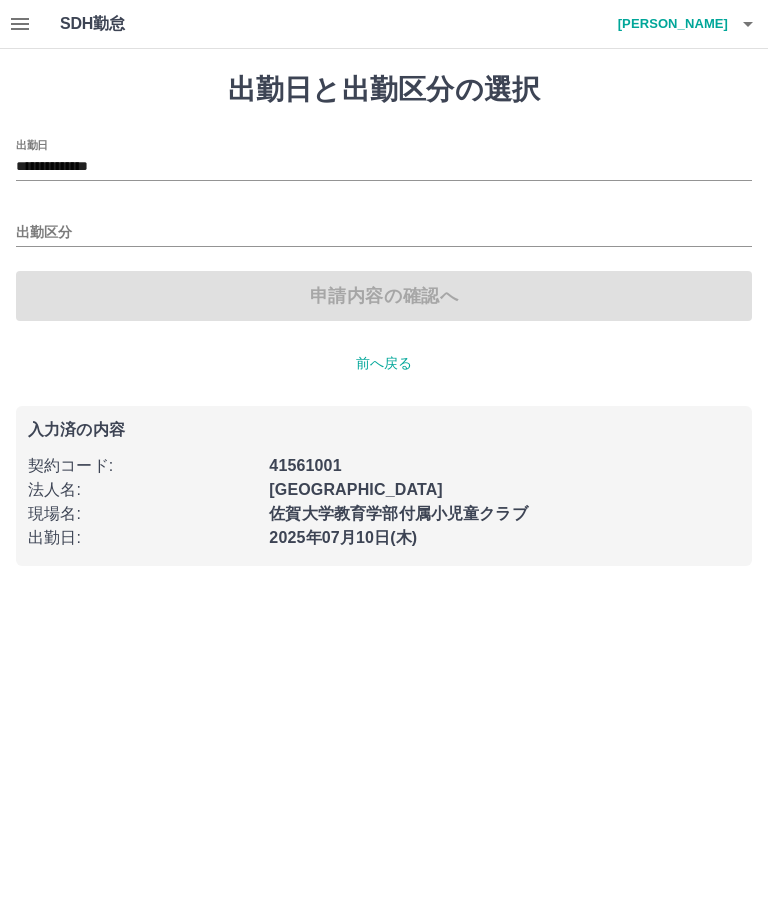 click on "**********" at bounding box center (384, 167) 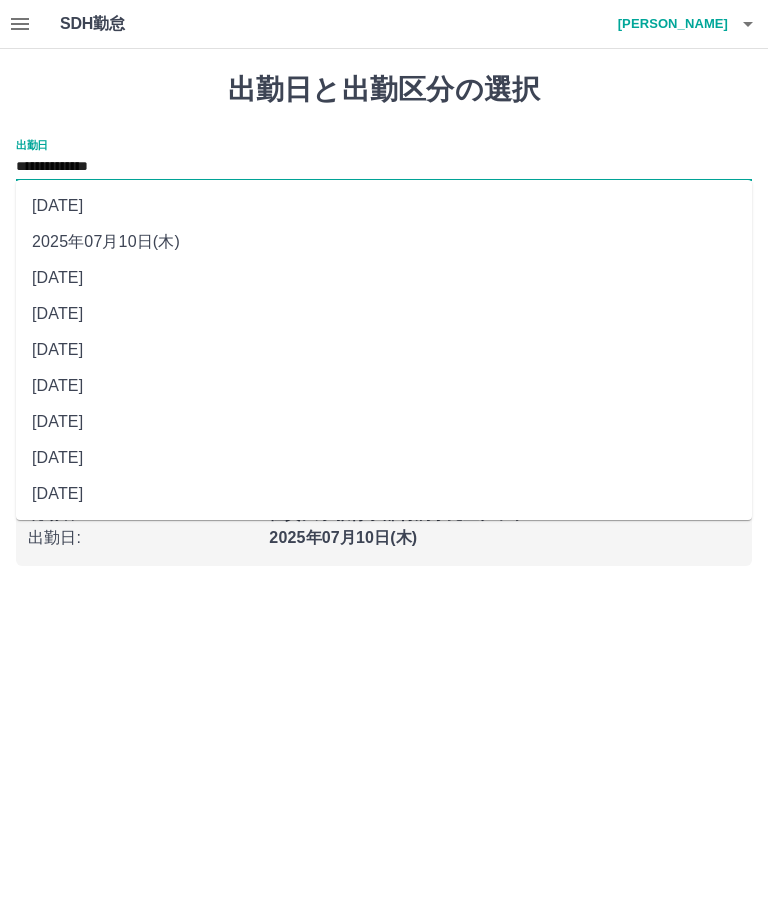click on "2025年07月09日(水)" at bounding box center [384, 278] 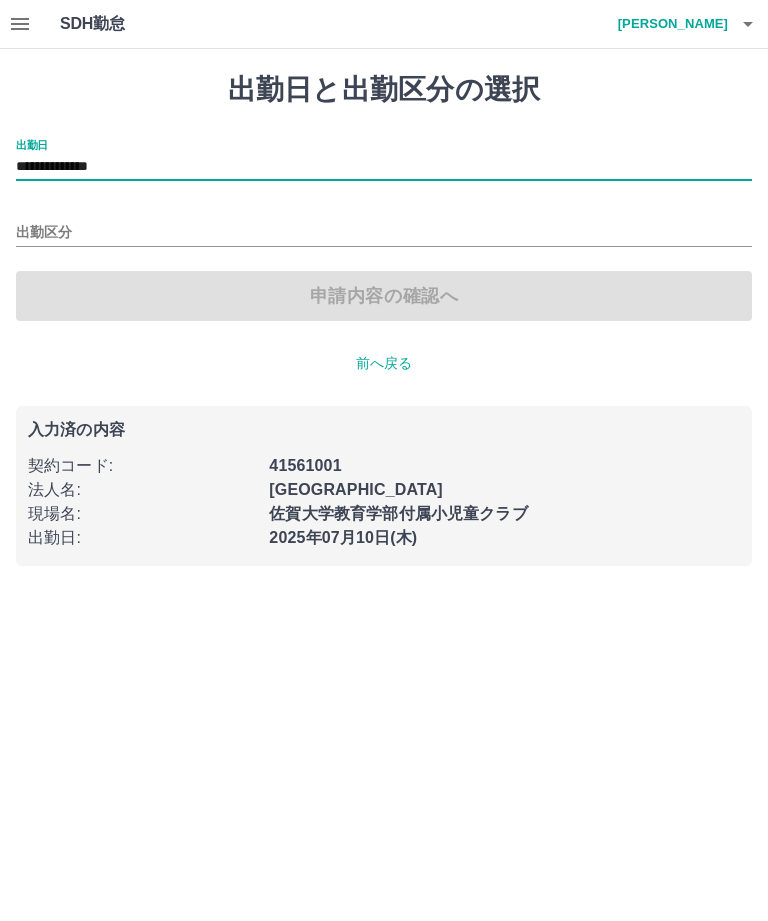 click on "**********" at bounding box center [384, 167] 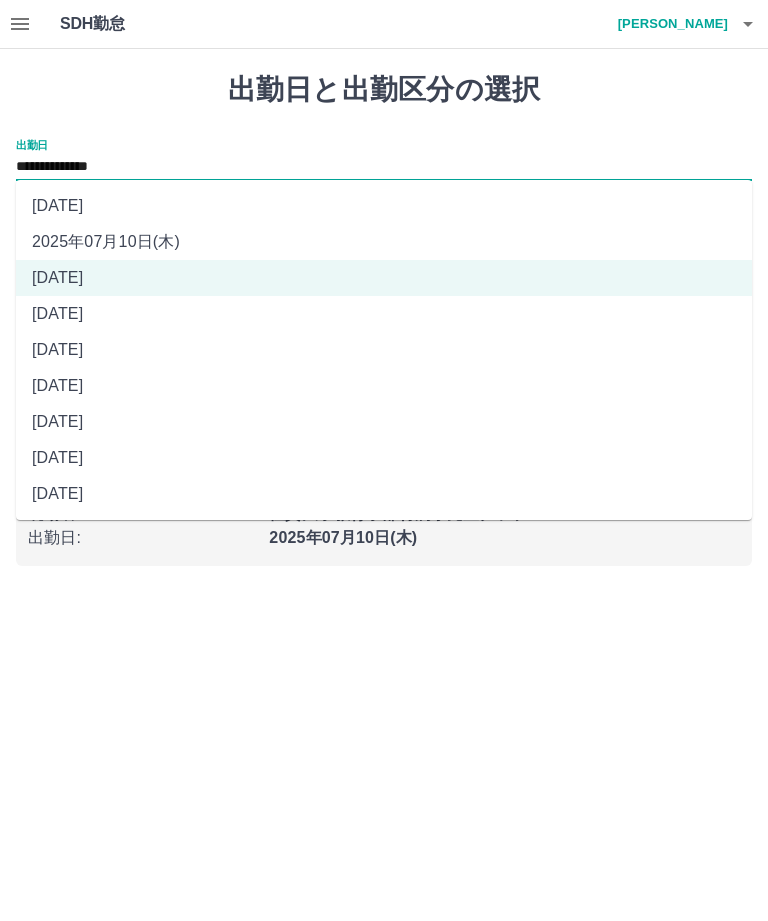 click on "2025年07月11日(金)" at bounding box center [384, 206] 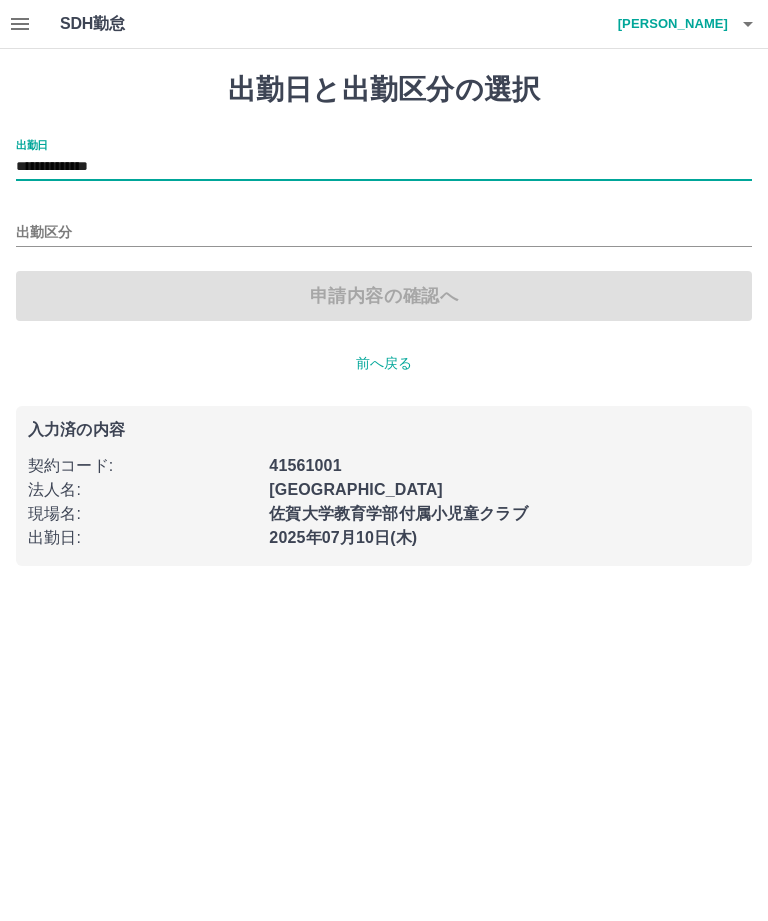 click on "出勤区分" at bounding box center (384, 233) 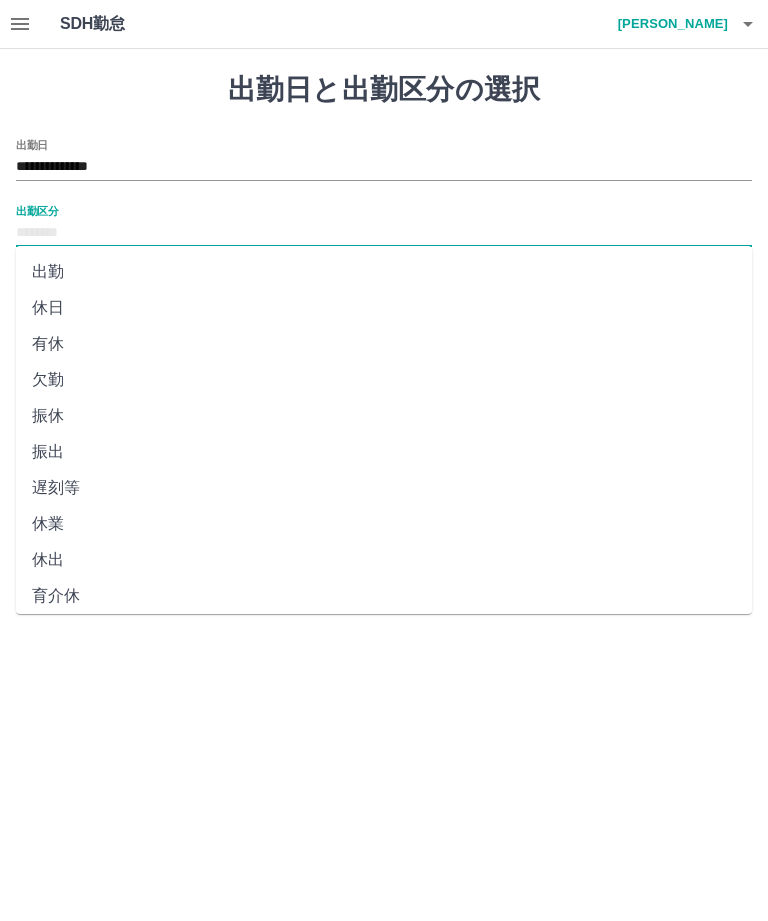 click on "出勤" at bounding box center [384, 272] 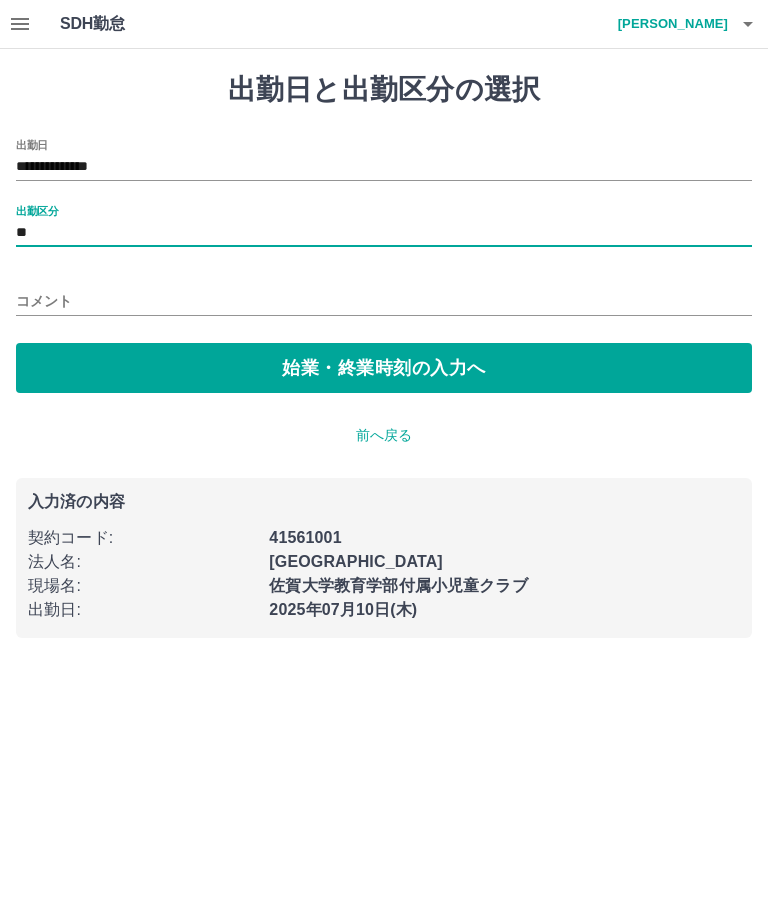 type on "**" 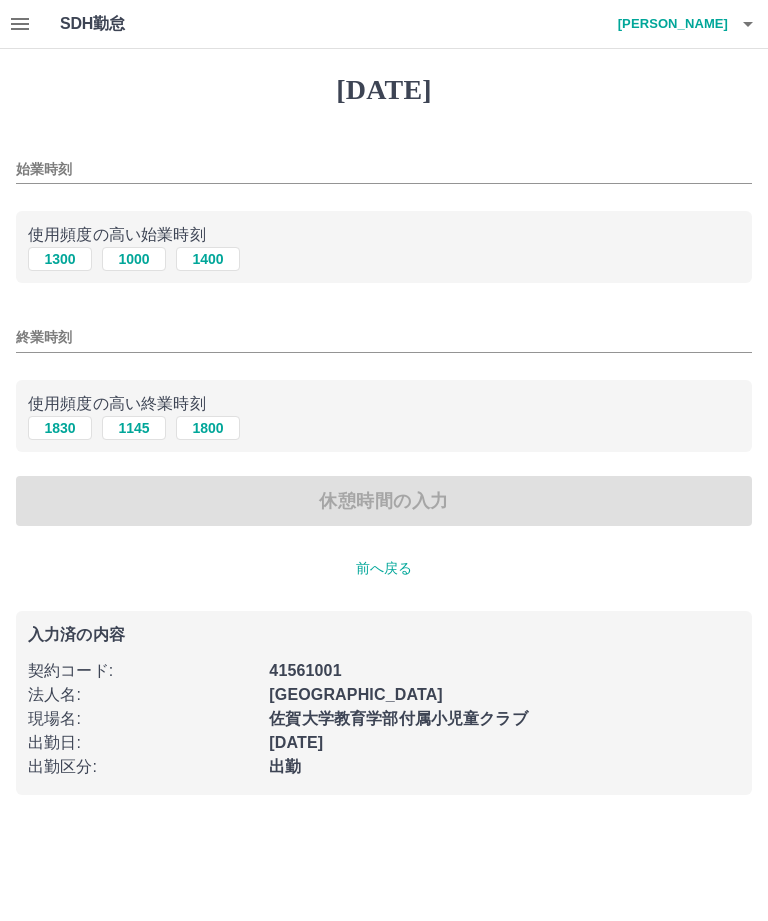 click on "1300" at bounding box center [60, 259] 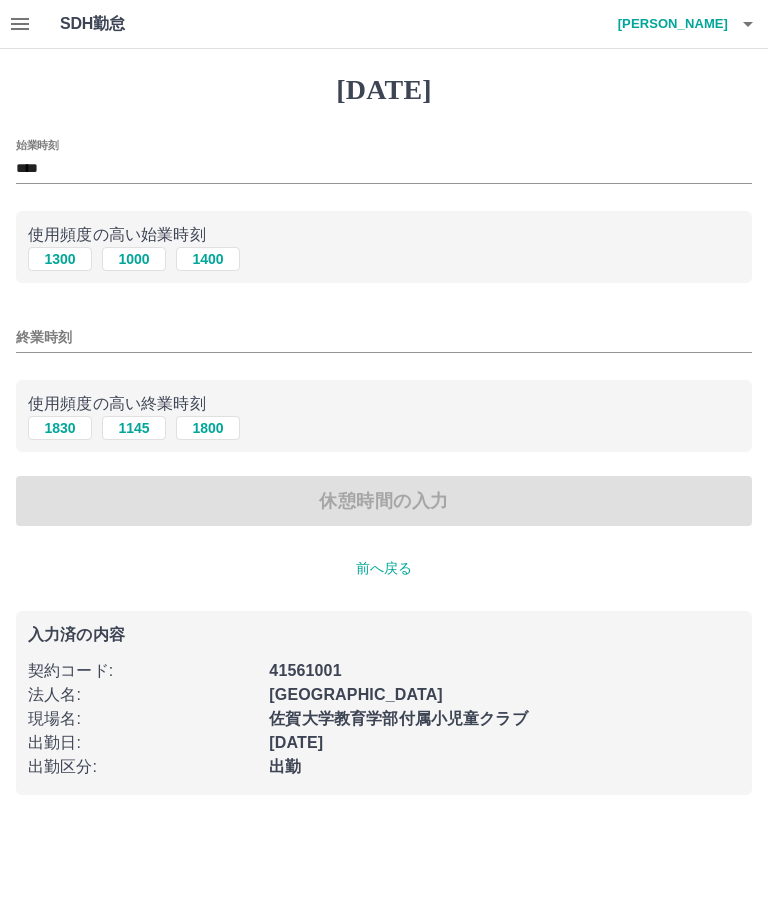 click on "終業時刻" at bounding box center (384, 337) 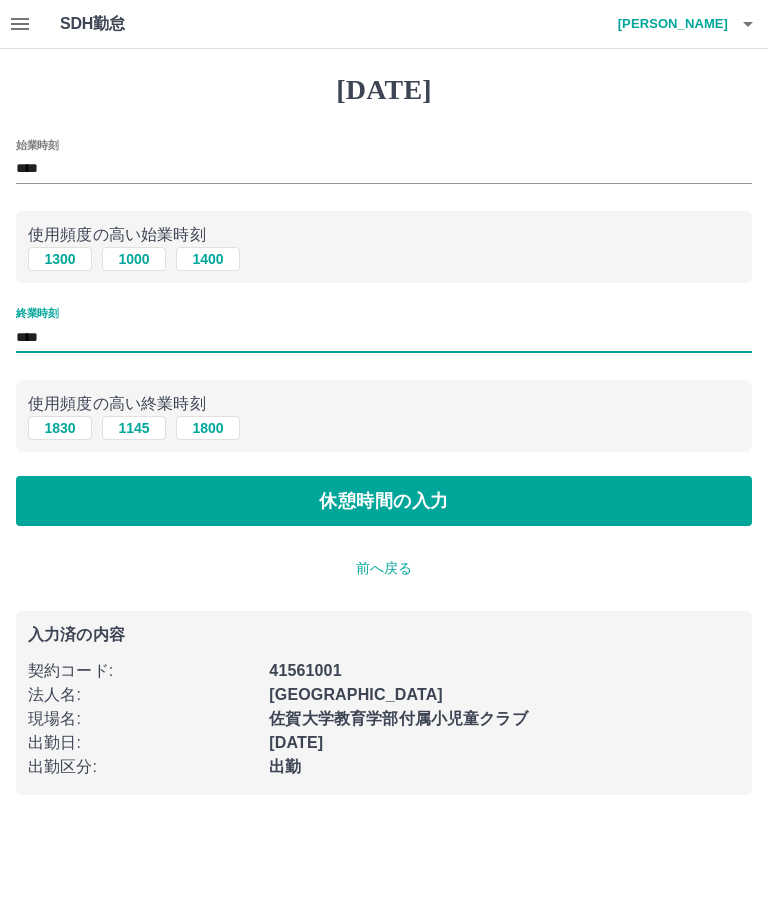 type on "****" 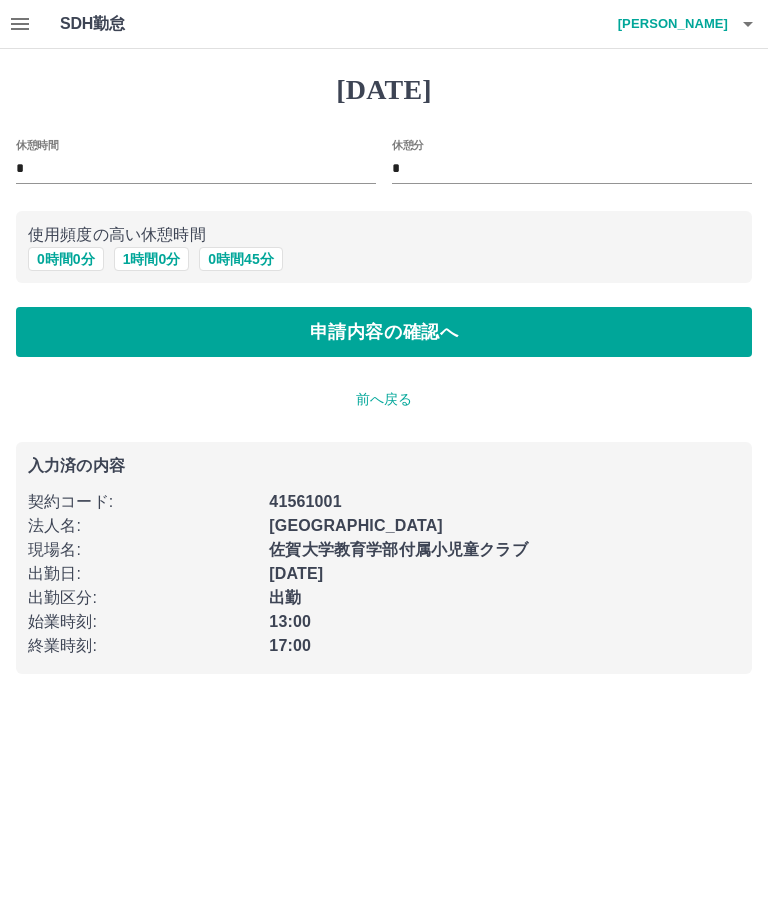 click on "申請内容の確認へ" at bounding box center (384, 332) 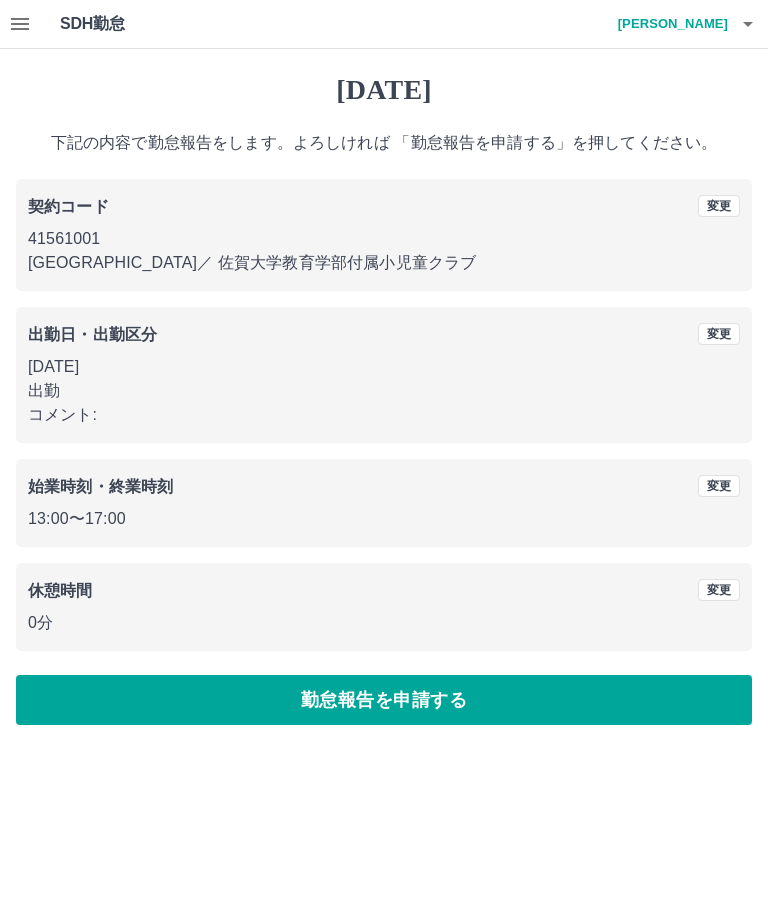 click on "勤怠報告を申請する" at bounding box center (384, 700) 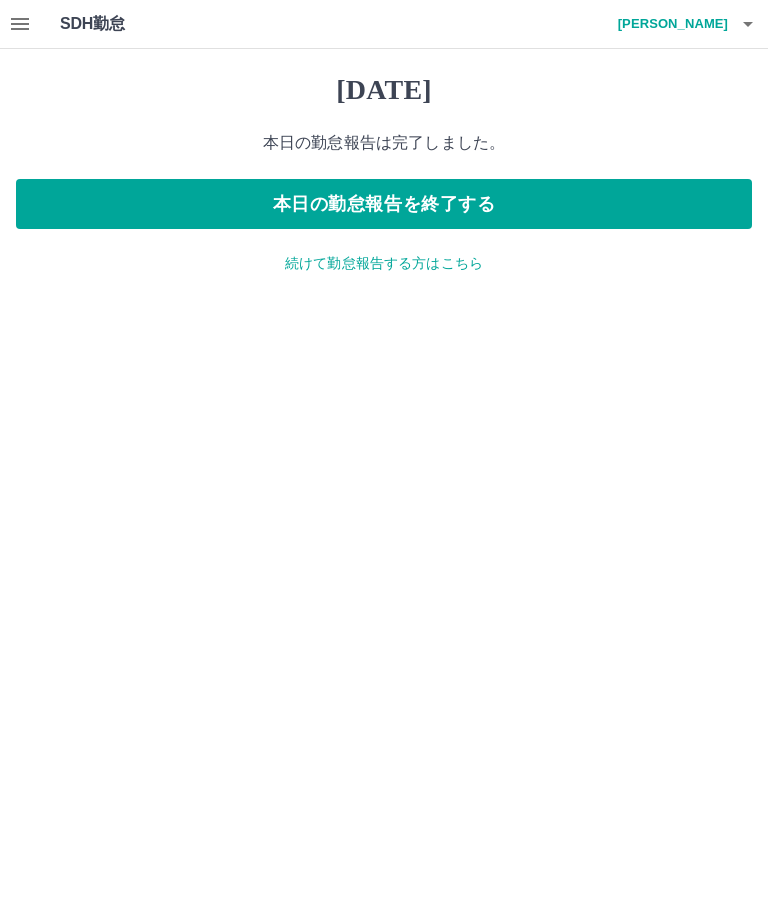 click on "続けて勤怠報告する方はこちら" at bounding box center (384, 263) 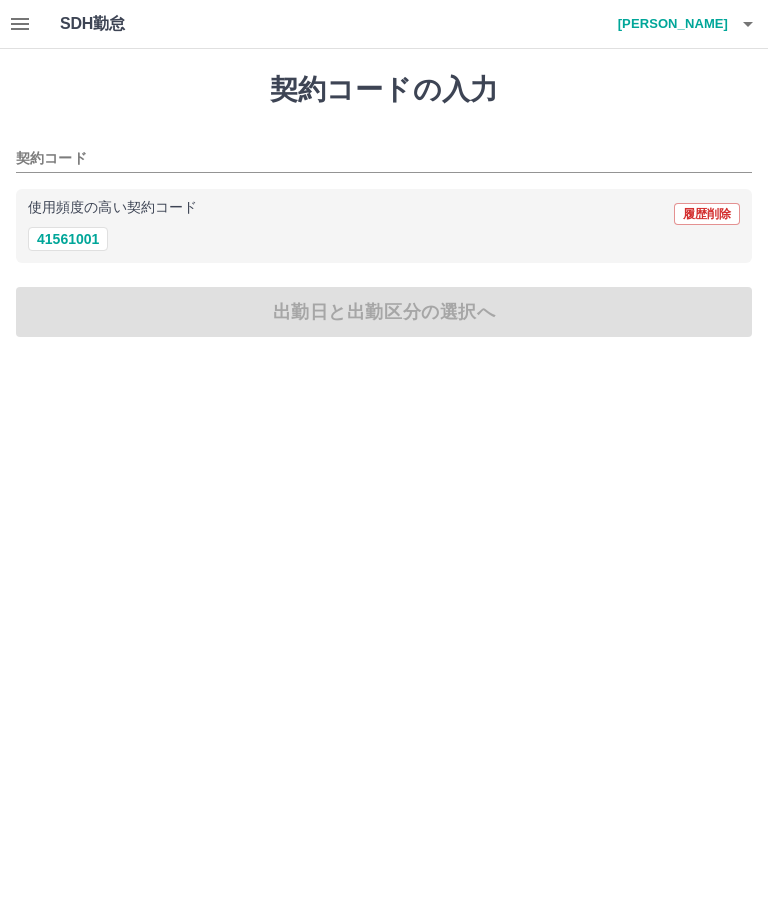 click 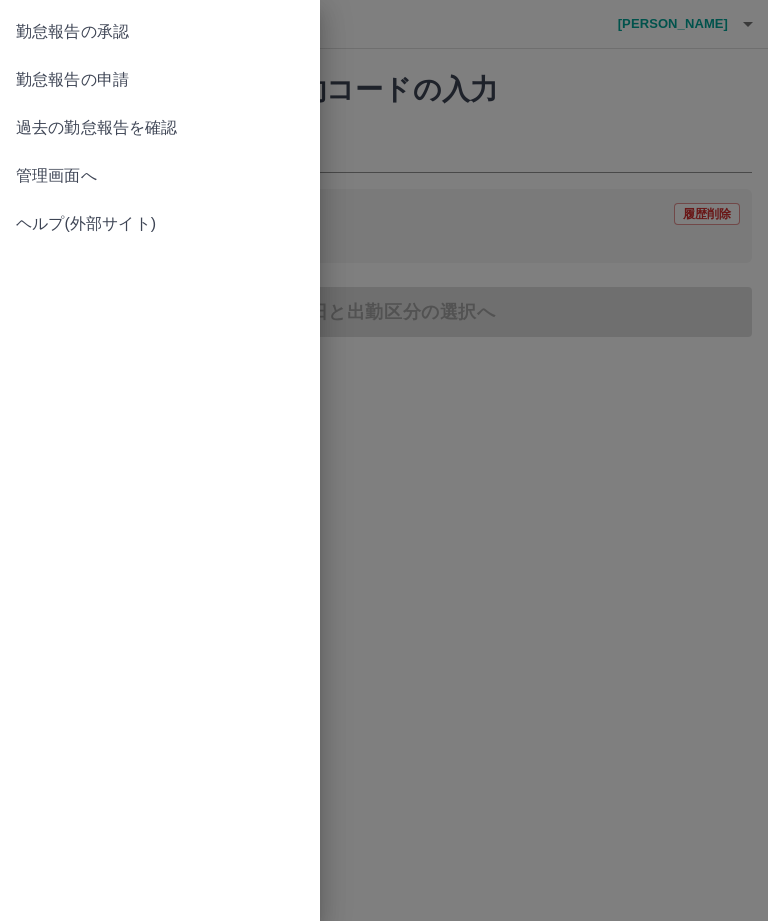 click on "勤怠報告の承認" at bounding box center (160, 32) 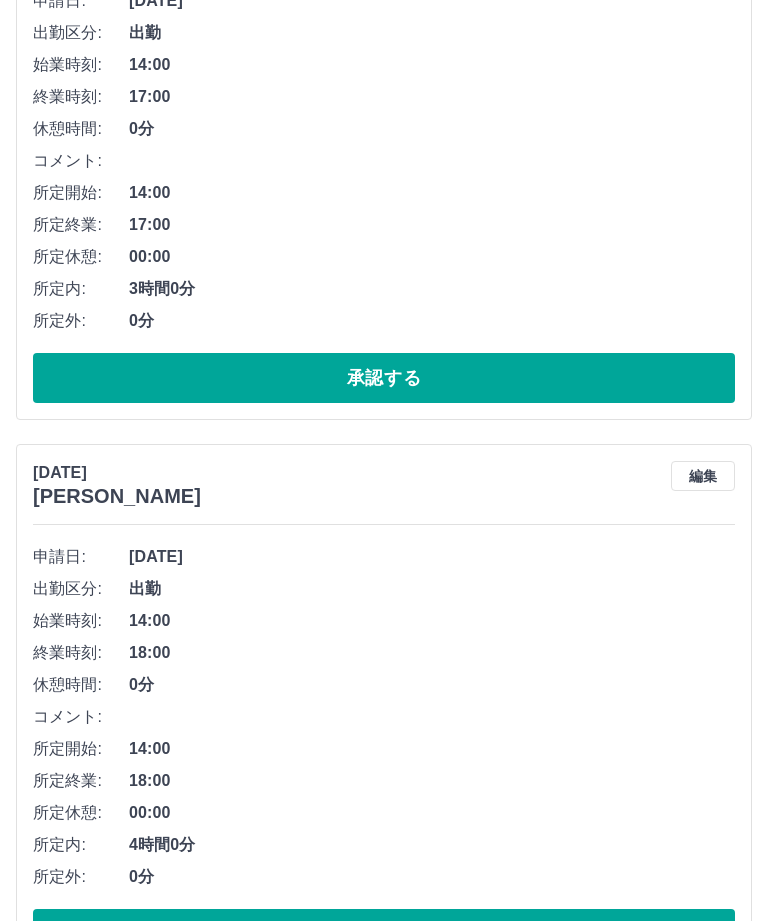 scroll, scrollTop: 7342, scrollLeft: 0, axis: vertical 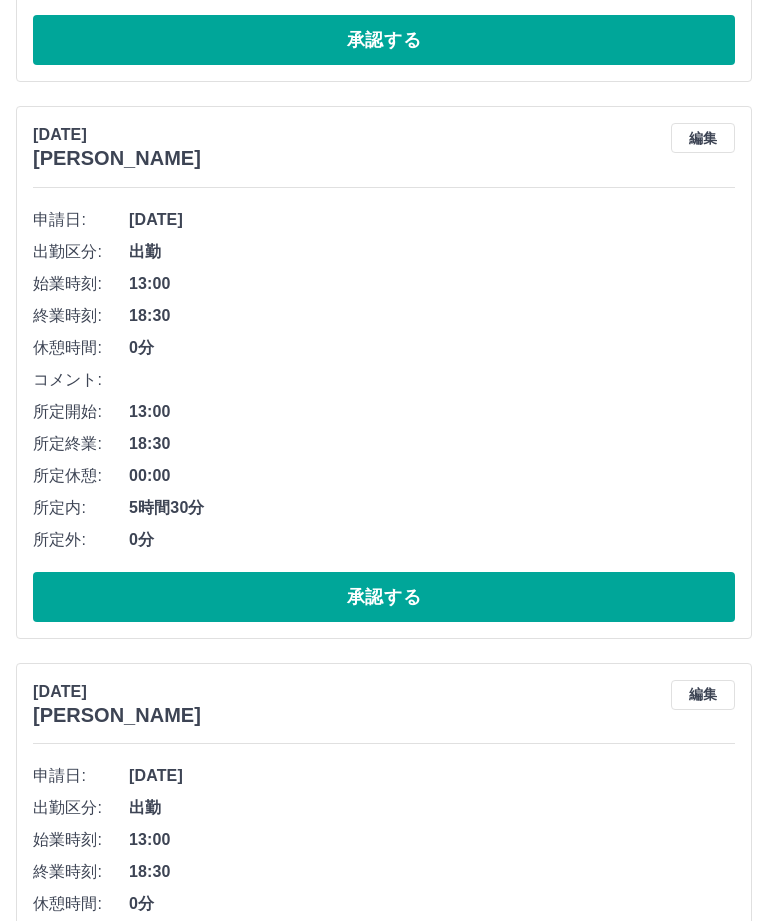 click on "承認する" at bounding box center (384, 2266) 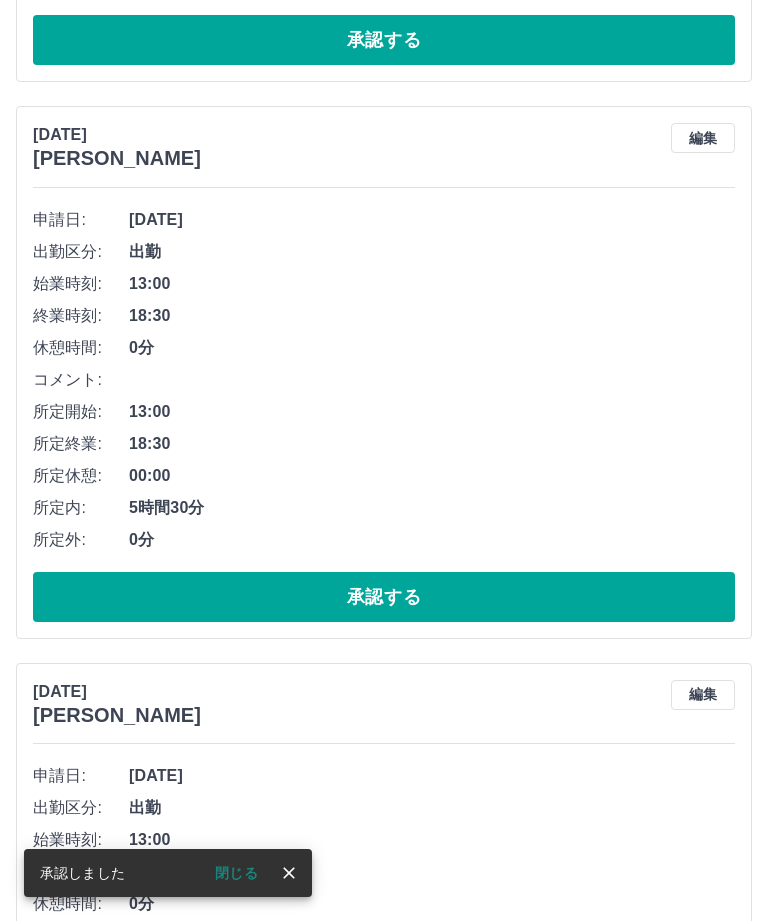 scroll, scrollTop: 6858, scrollLeft: 0, axis: vertical 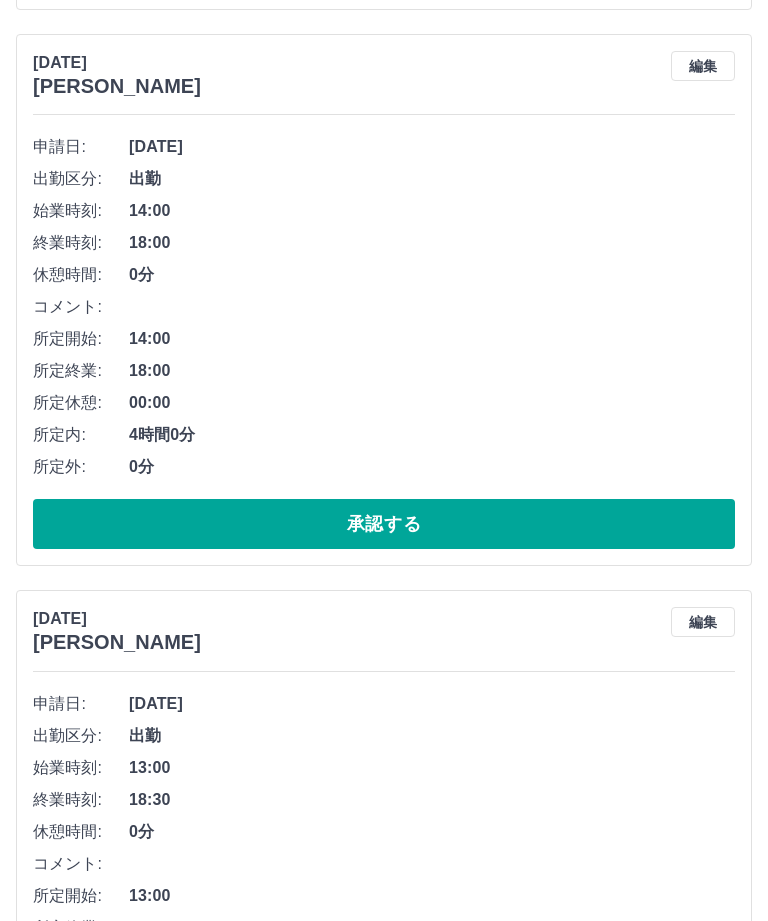 click on "承認する" at bounding box center (384, 2193) 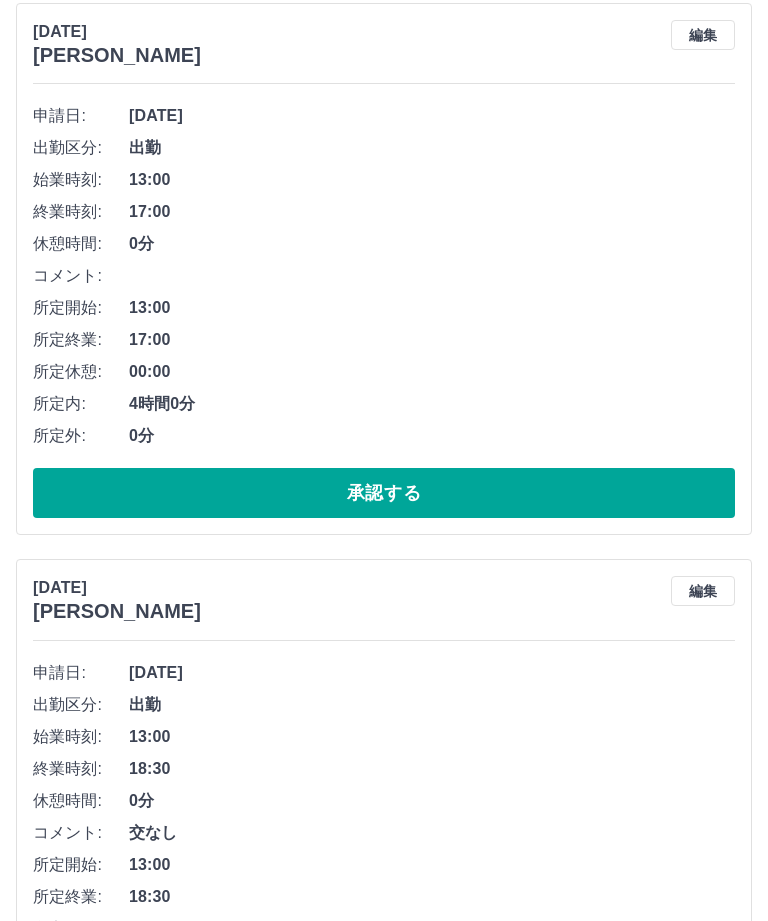 scroll, scrollTop: 0, scrollLeft: 0, axis: both 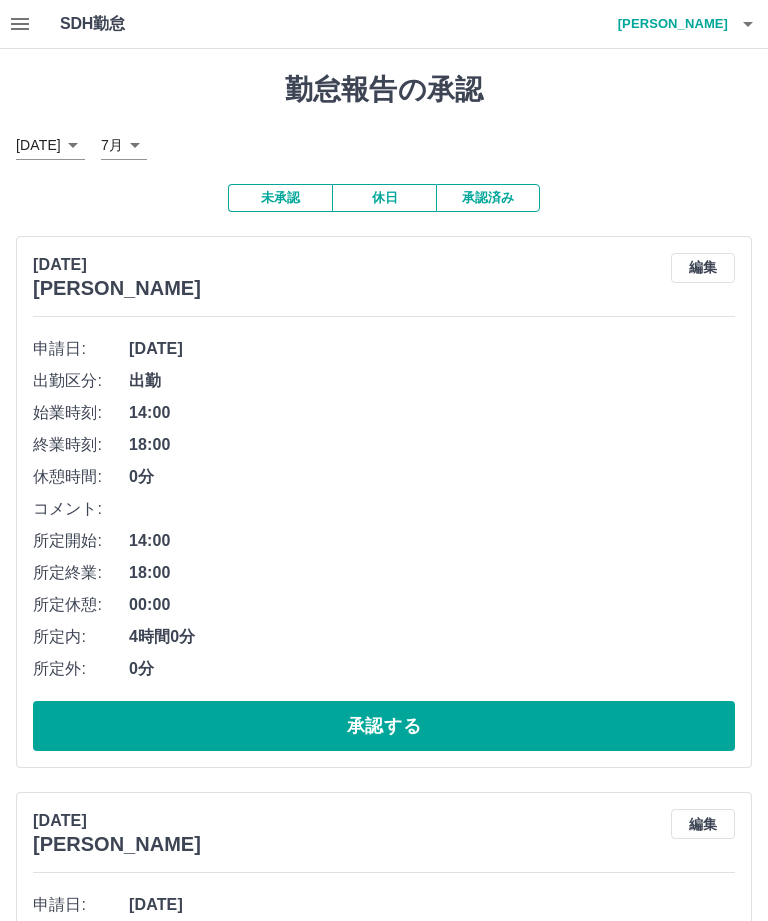 click on "承認済み" at bounding box center [488, 198] 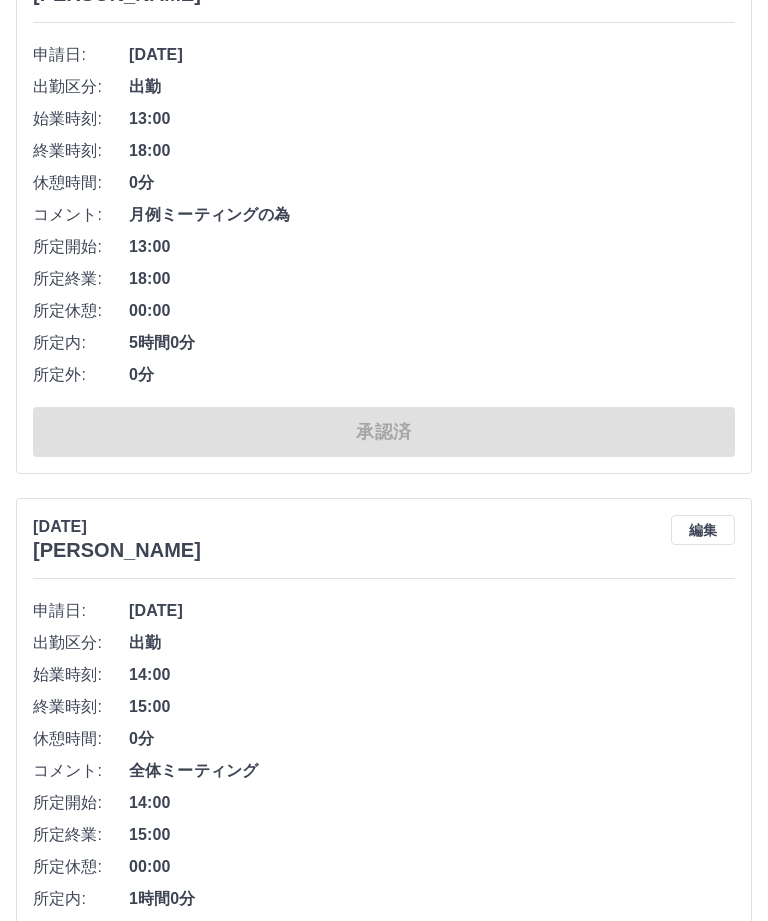 scroll, scrollTop: 0, scrollLeft: 0, axis: both 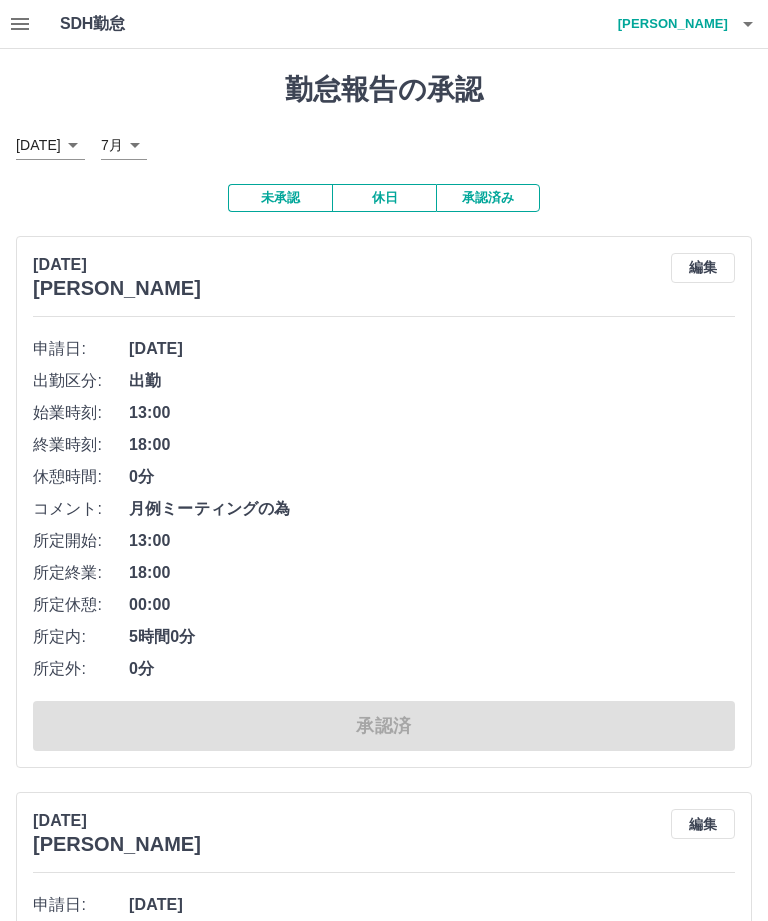 click 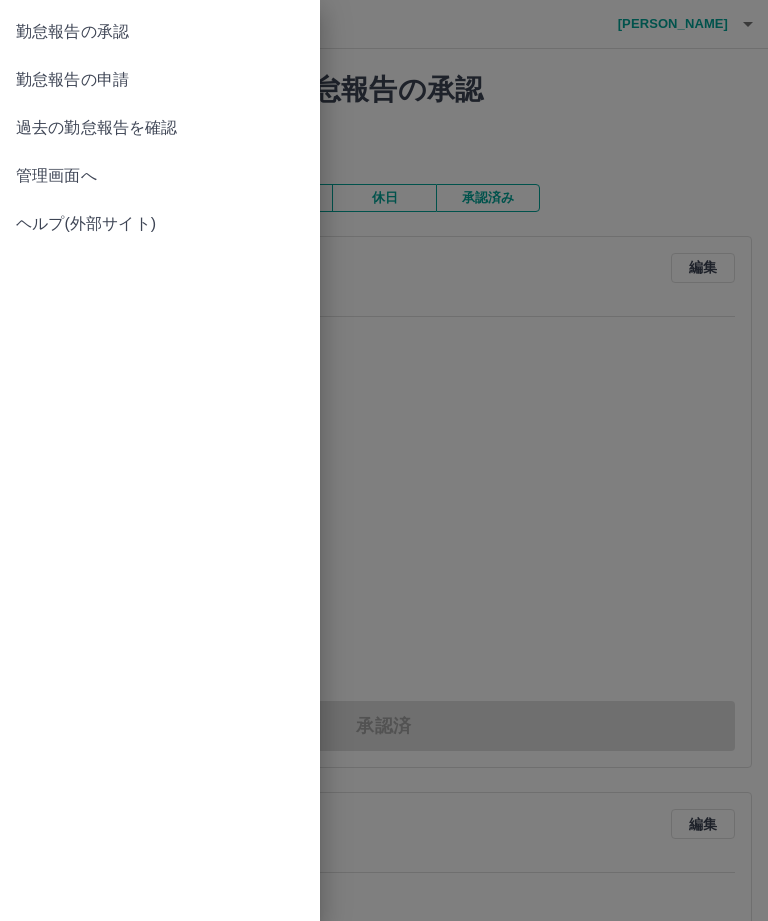 click on "勤怠報告の申請" at bounding box center [160, 80] 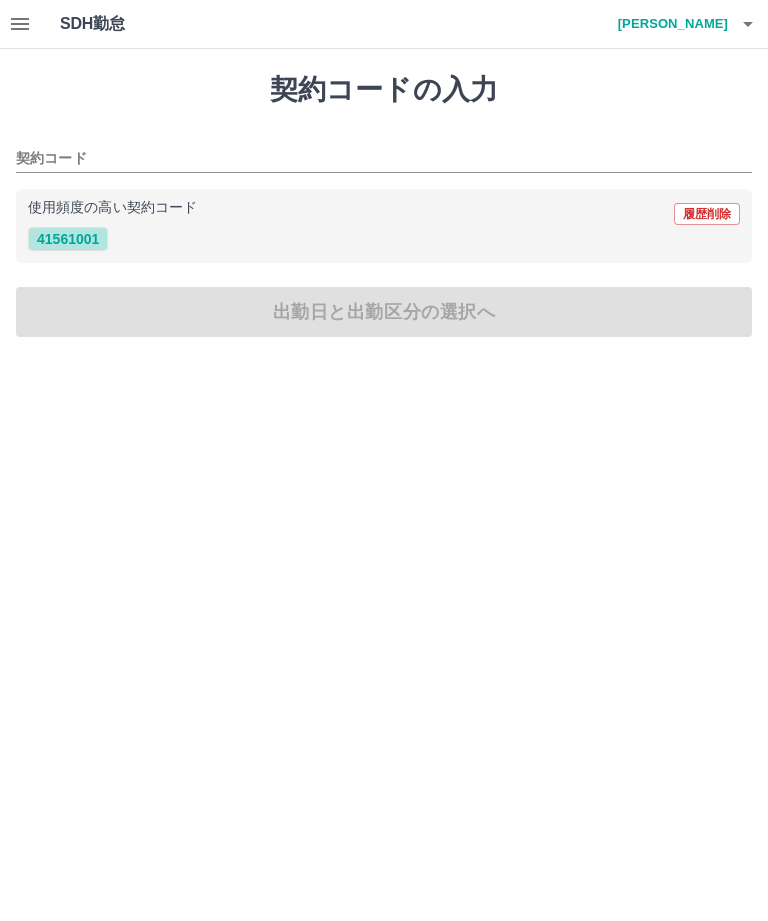 click on "41561001" at bounding box center (68, 239) 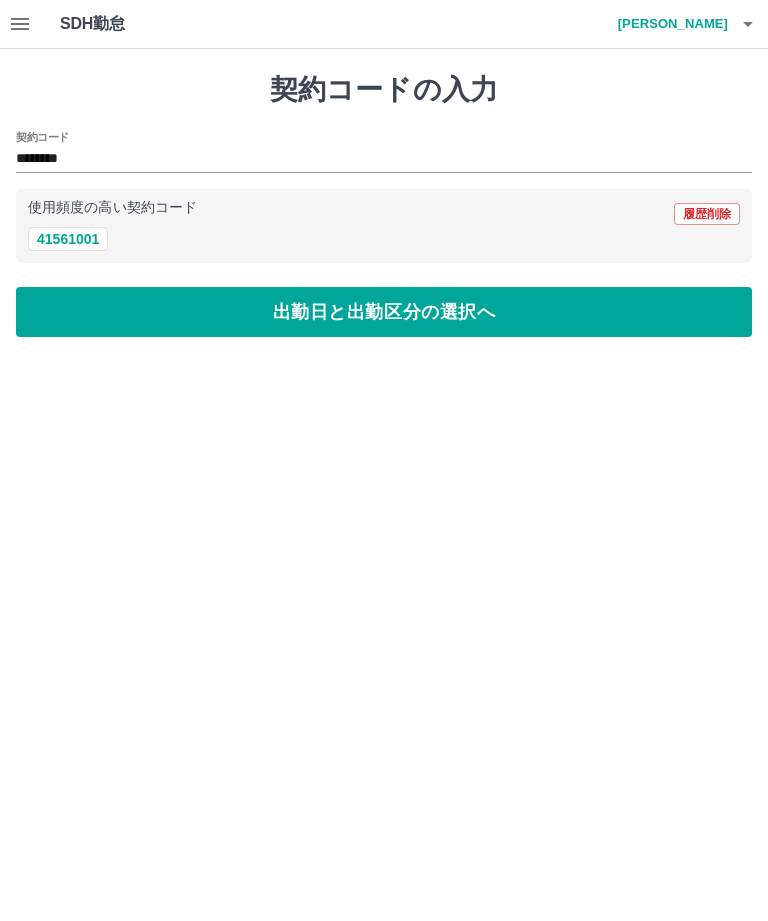 click on "出勤日と出勤区分の選択へ" at bounding box center (384, 312) 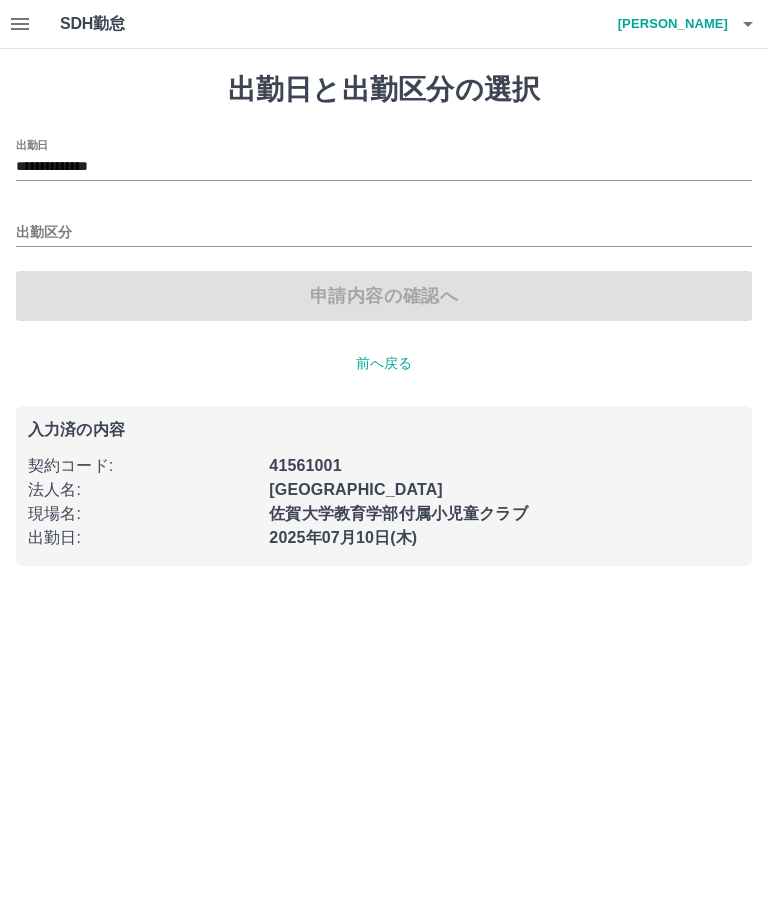 click on "**********" at bounding box center [384, 167] 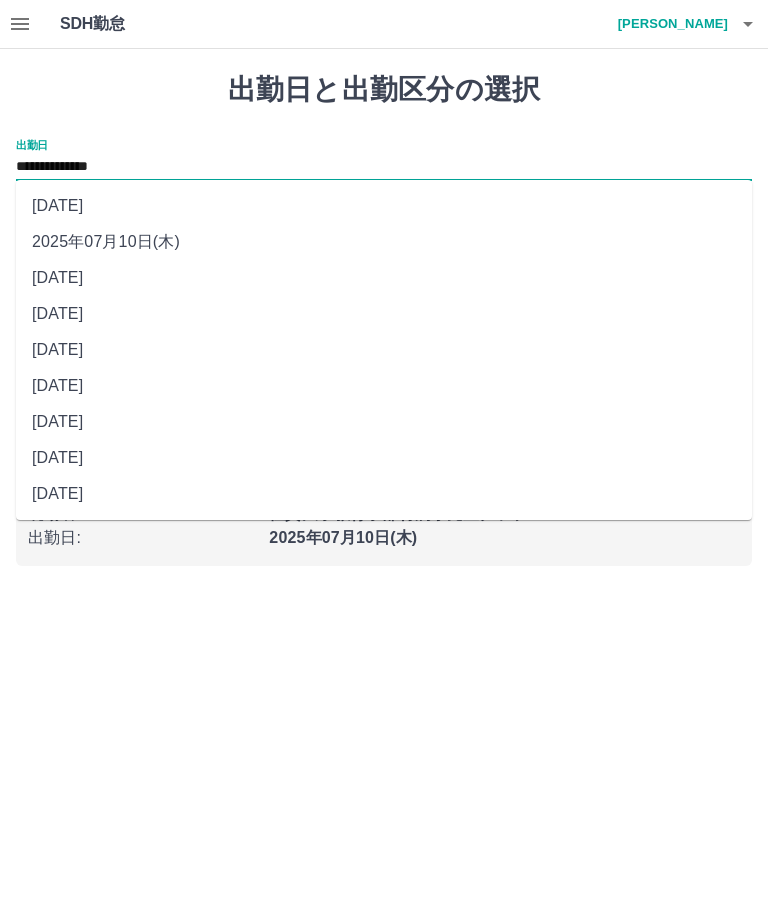 click on "2025年07月08日(火)" at bounding box center (384, 314) 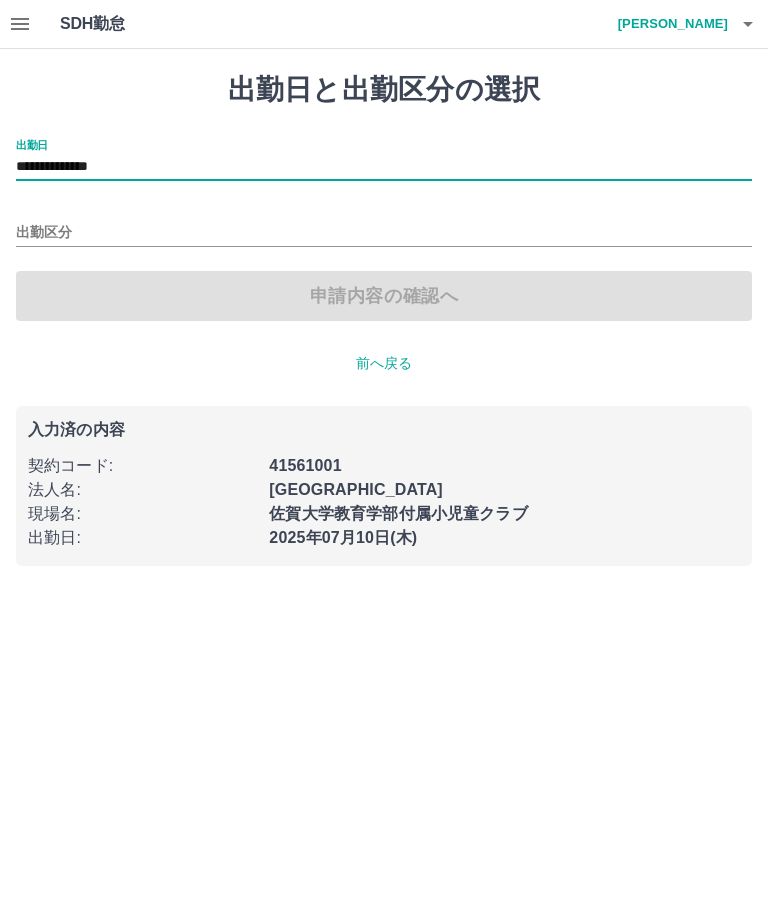 click on "出勤区分" at bounding box center (384, 233) 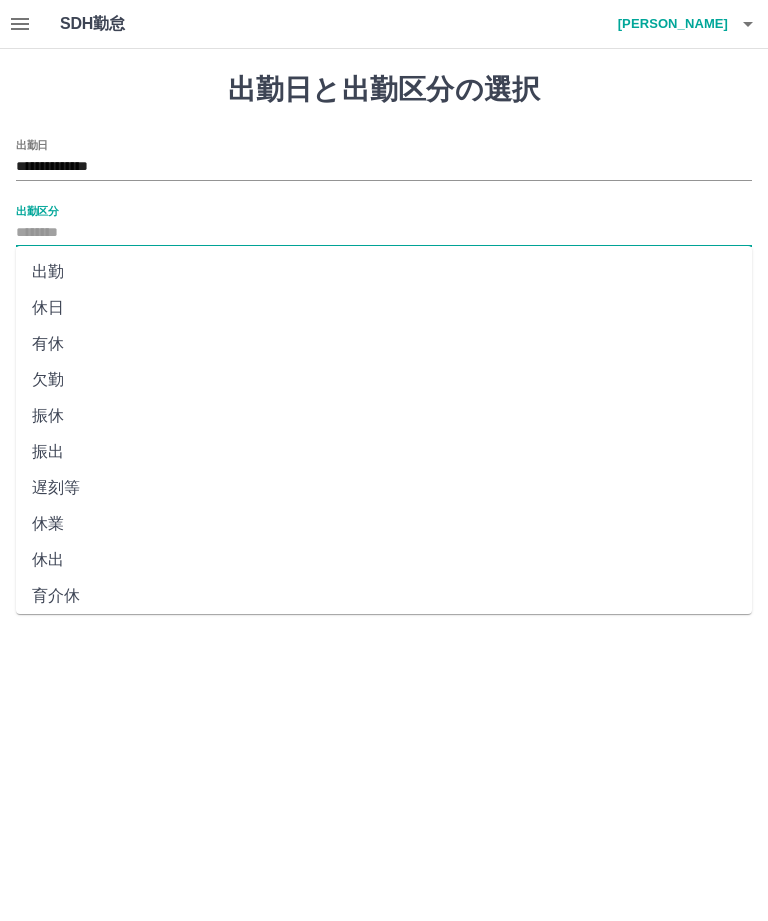 click on "出勤" at bounding box center [384, 272] 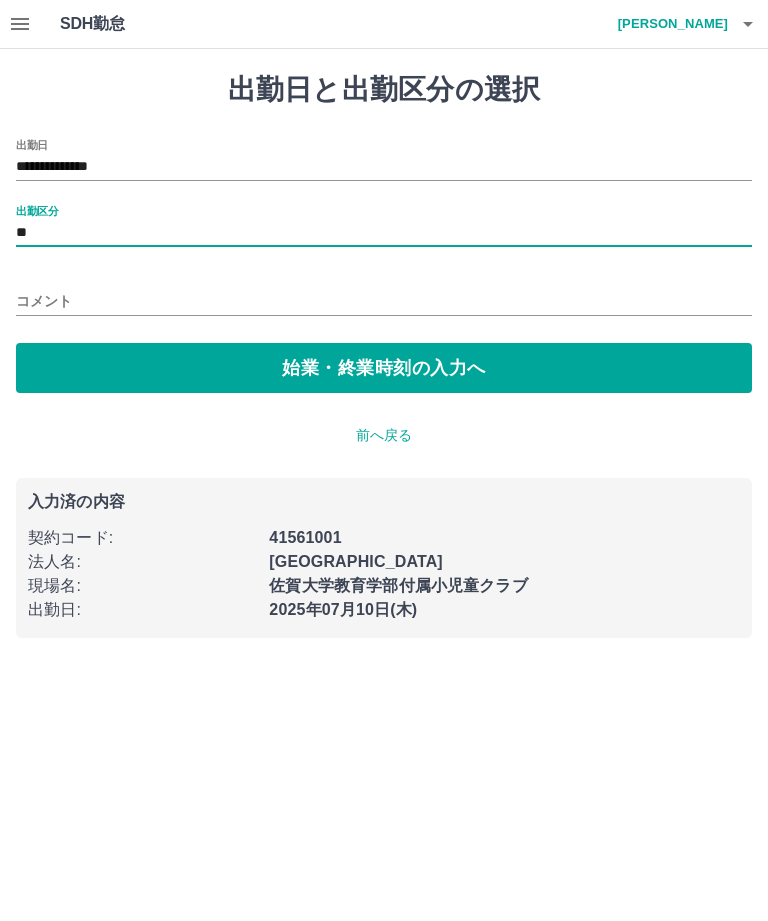 click on "始業・終業時刻の入力へ" at bounding box center [384, 368] 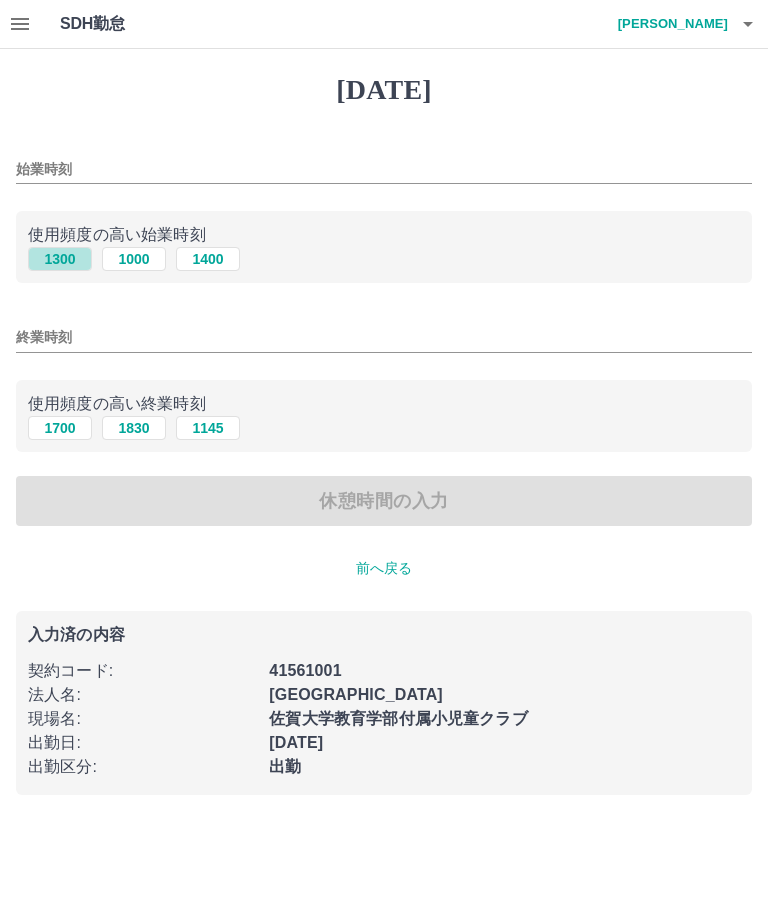 click on "1300" at bounding box center [60, 259] 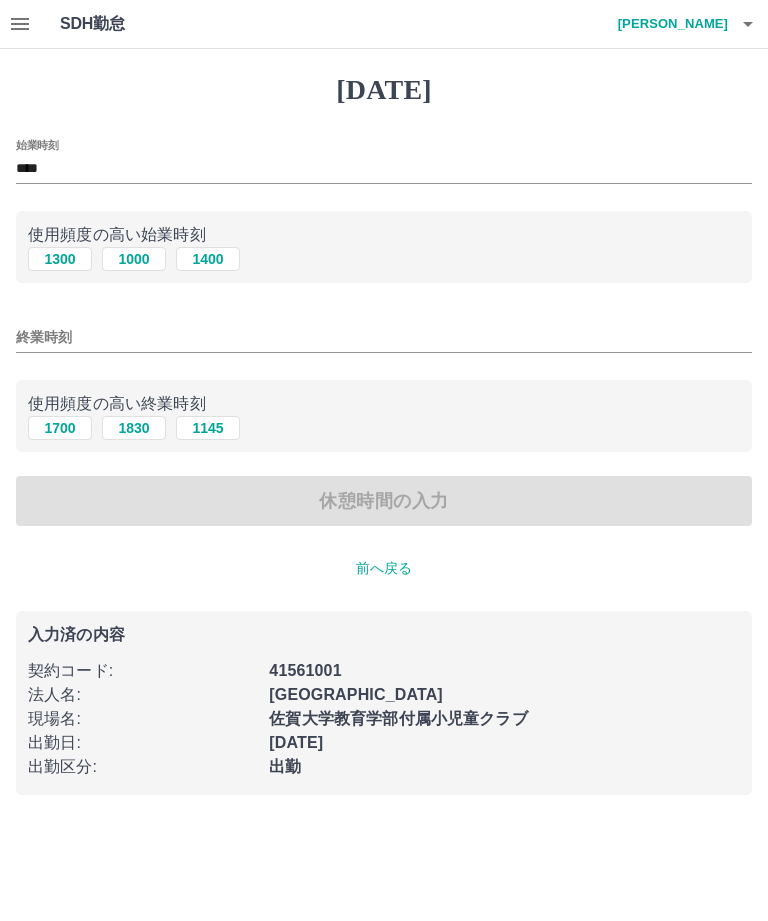 click on "1830" at bounding box center [134, 428] 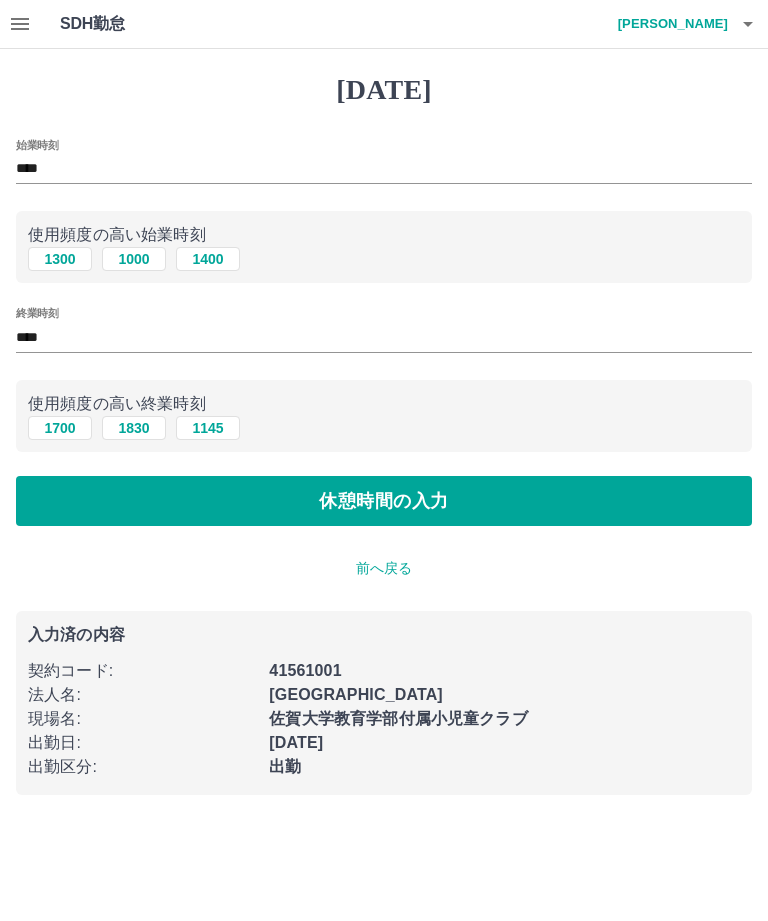 click on "休憩時間の入力" at bounding box center [384, 501] 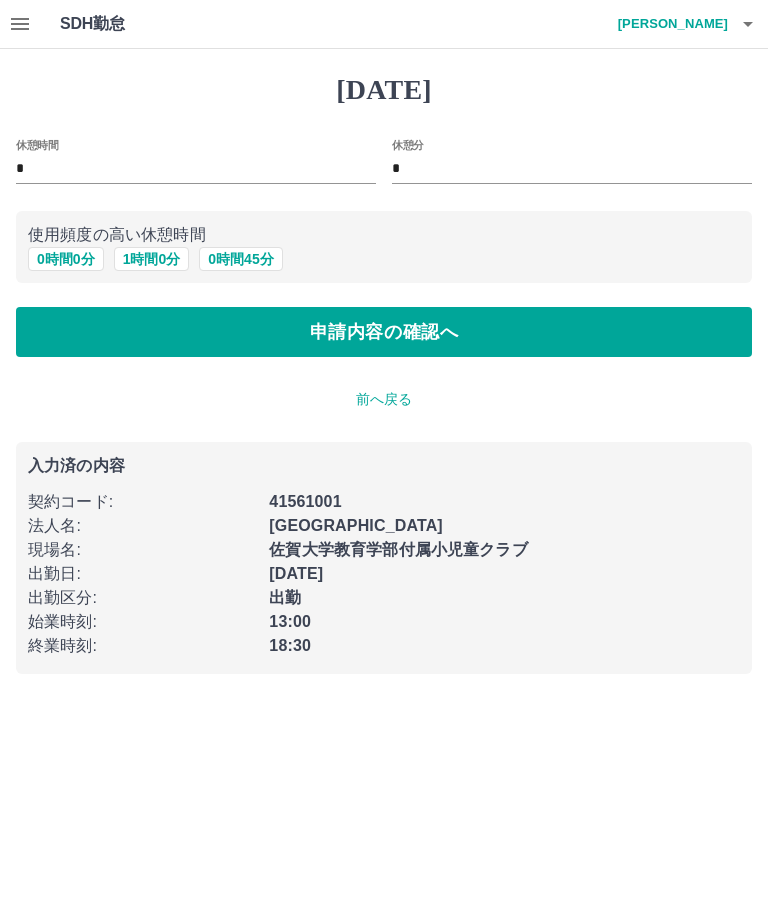 click on "申請内容の確認へ" at bounding box center (384, 332) 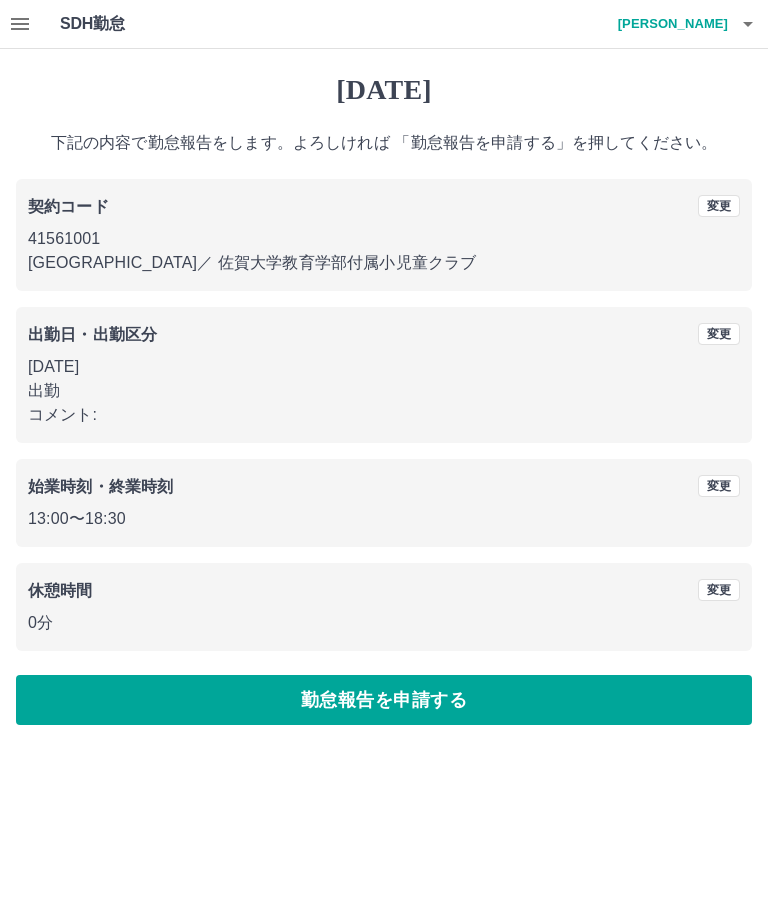 click on "勤怠報告を申請する" at bounding box center (384, 700) 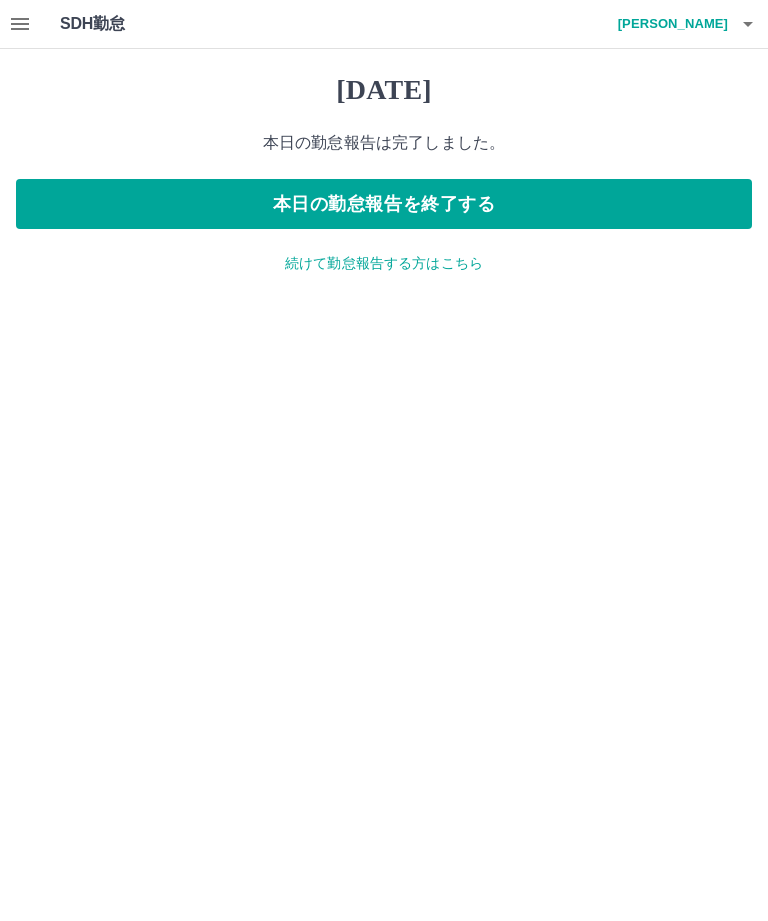 click on "続けて勤怠報告する方はこちら" at bounding box center (384, 263) 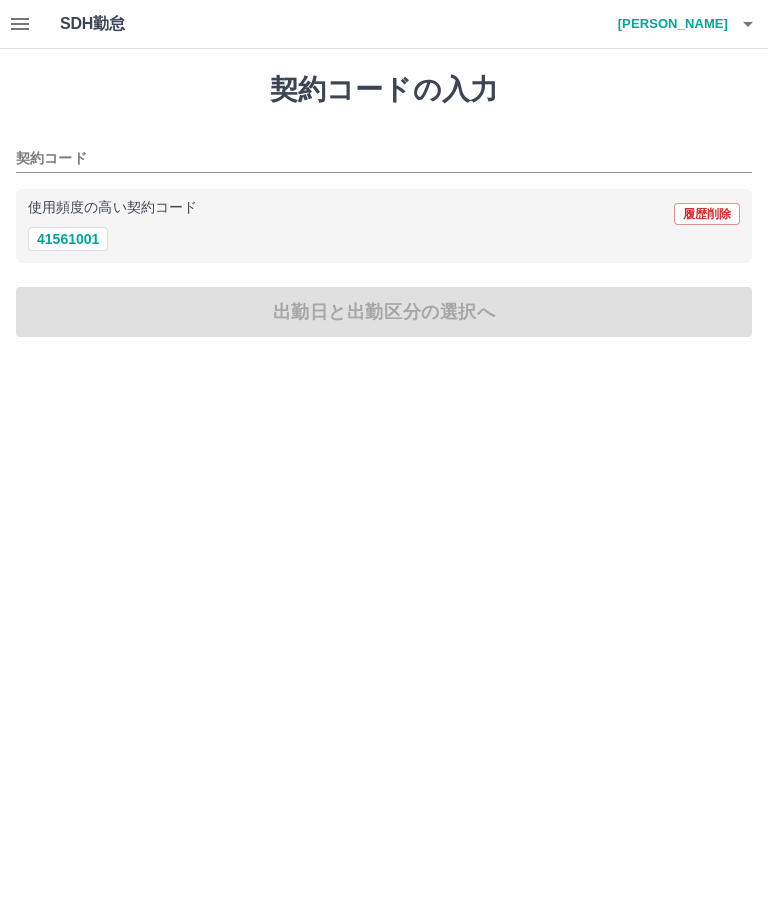 click 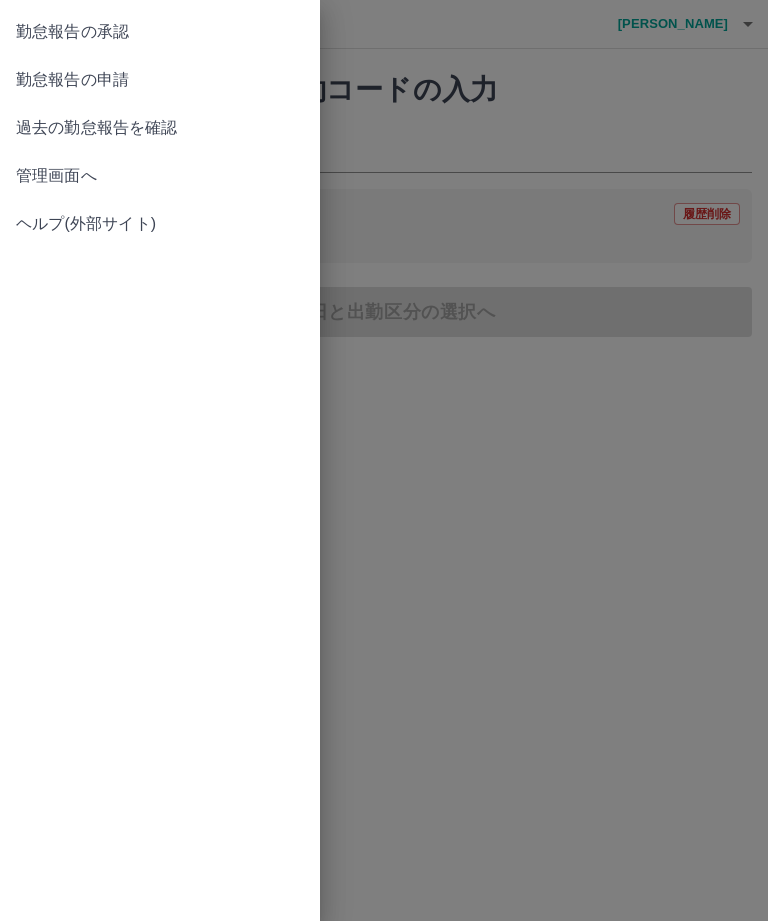 click on "勤怠報告の承認" at bounding box center [160, 32] 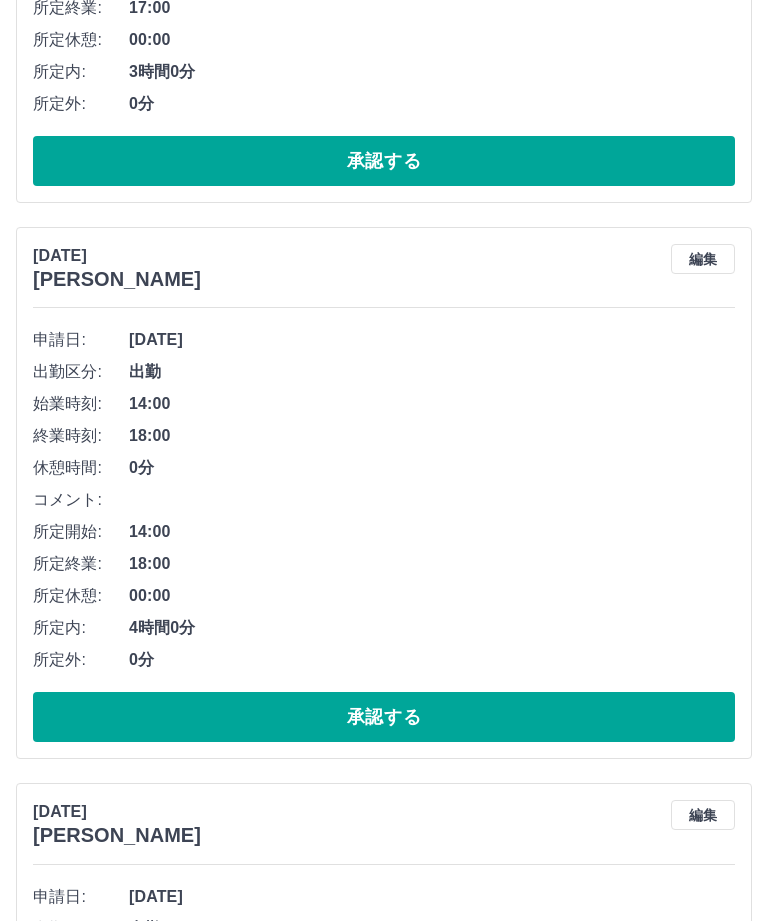 scroll, scrollTop: 6858, scrollLeft: 0, axis: vertical 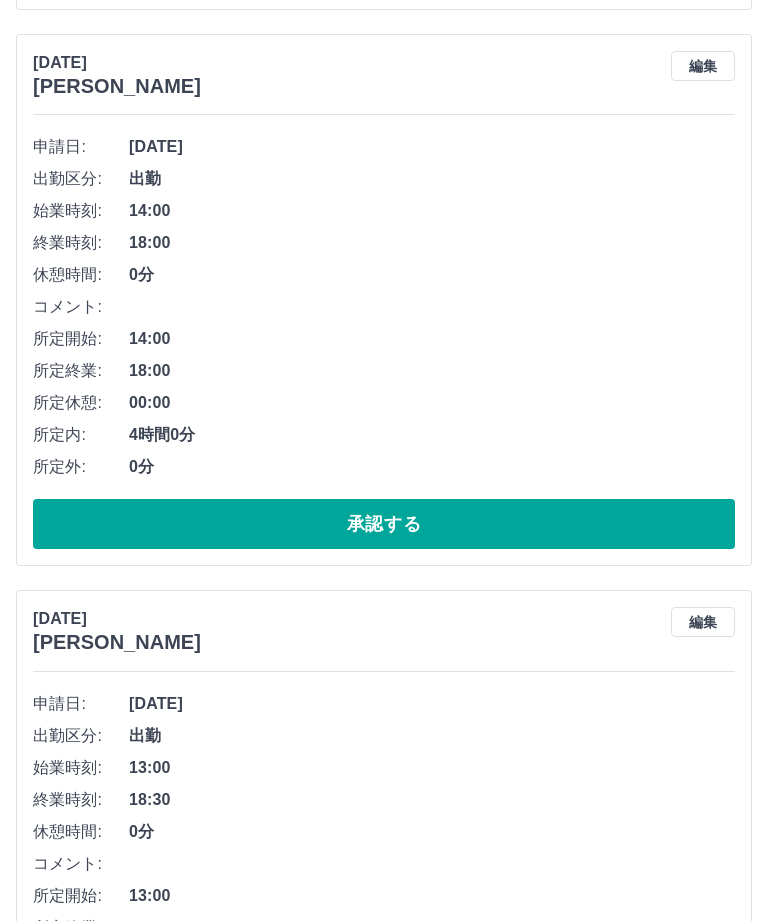 click on "承認する" at bounding box center [384, 2193] 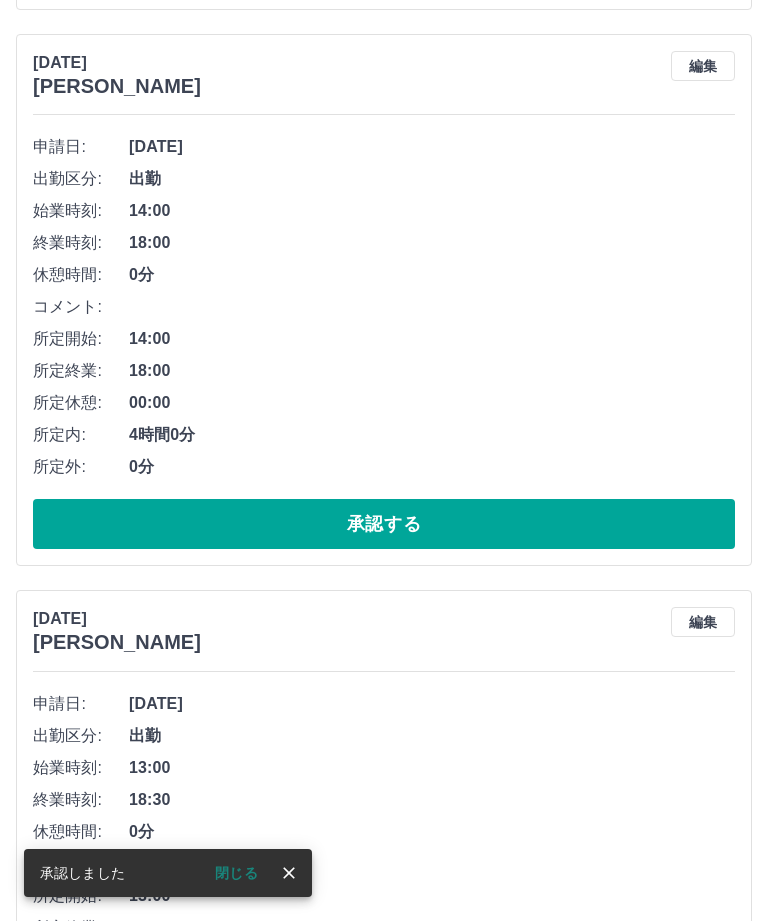scroll, scrollTop: 6374, scrollLeft: 0, axis: vertical 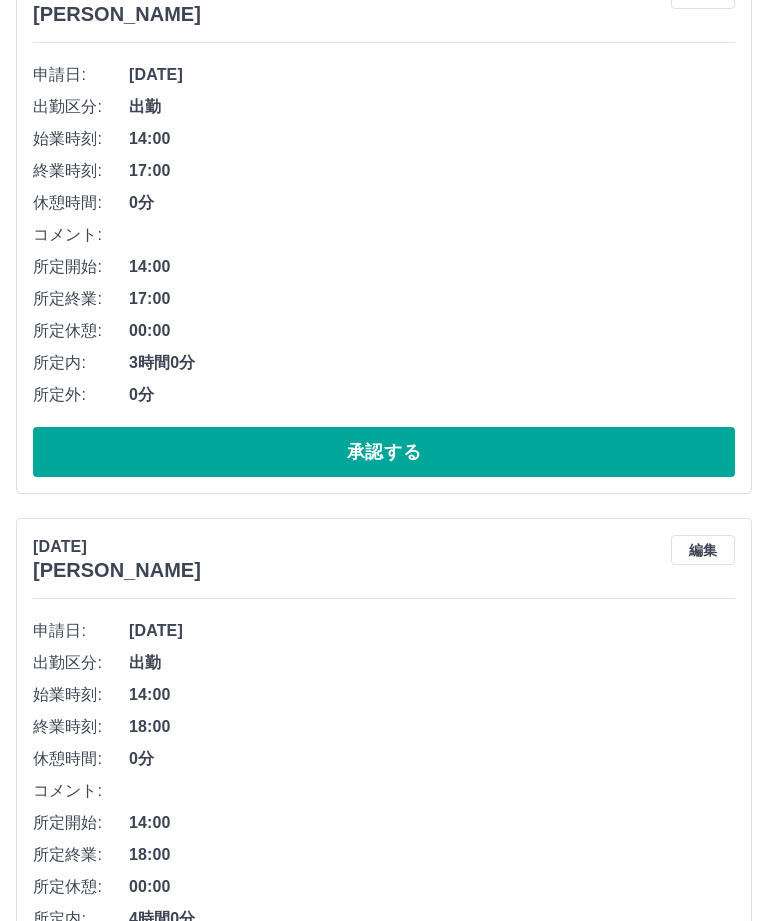 click on "承認する" at bounding box center [384, 2121] 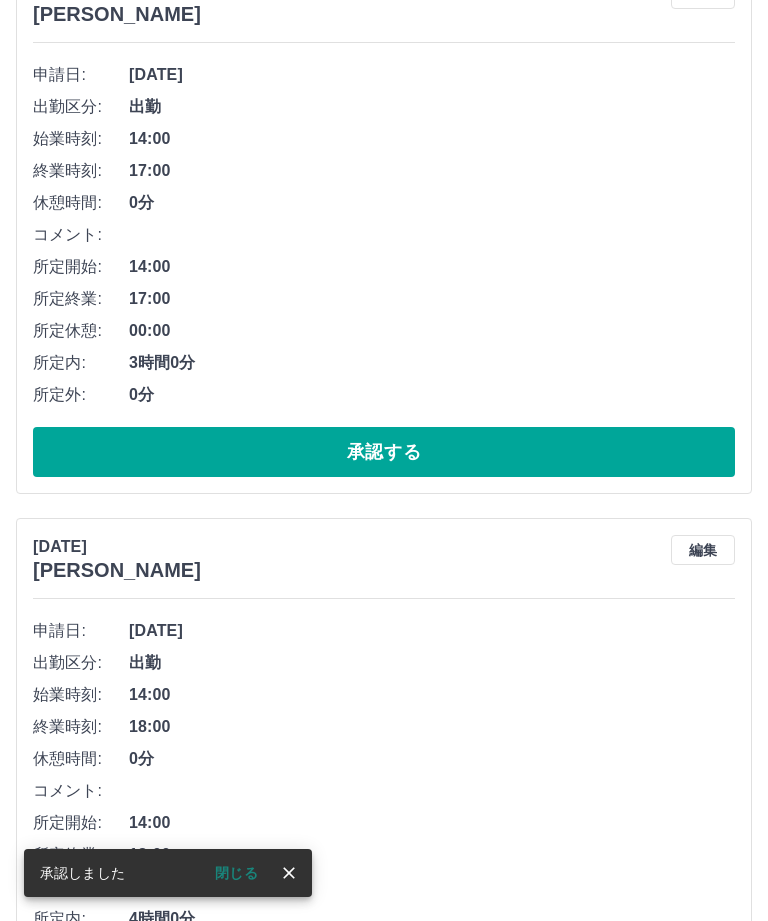 scroll, scrollTop: 5890, scrollLeft: 0, axis: vertical 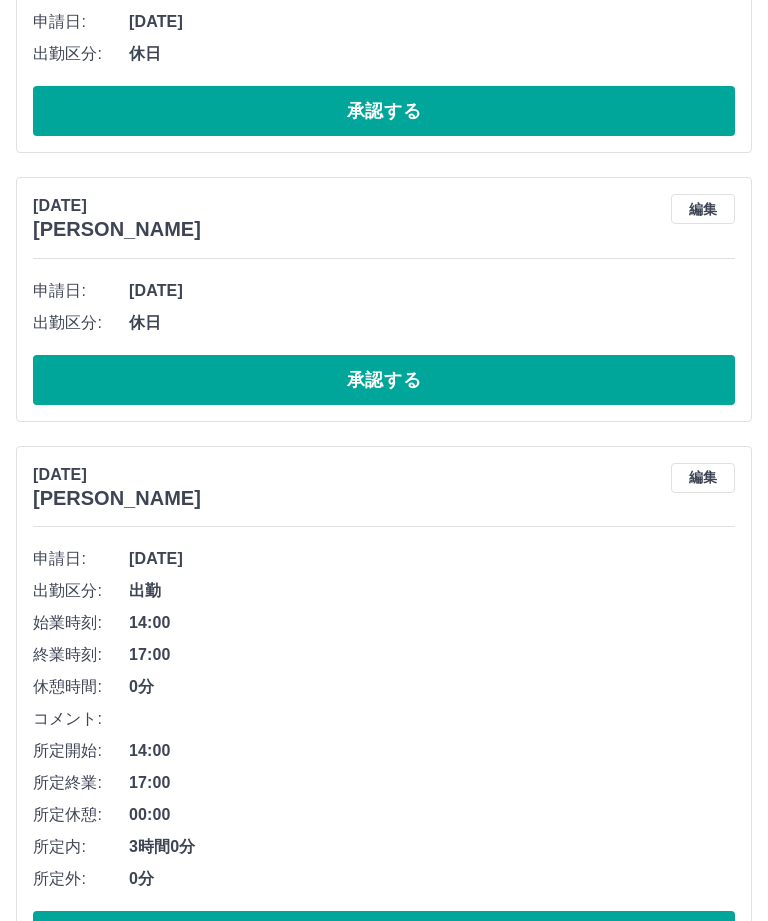 click on "承認する" at bounding box center (384, 2049) 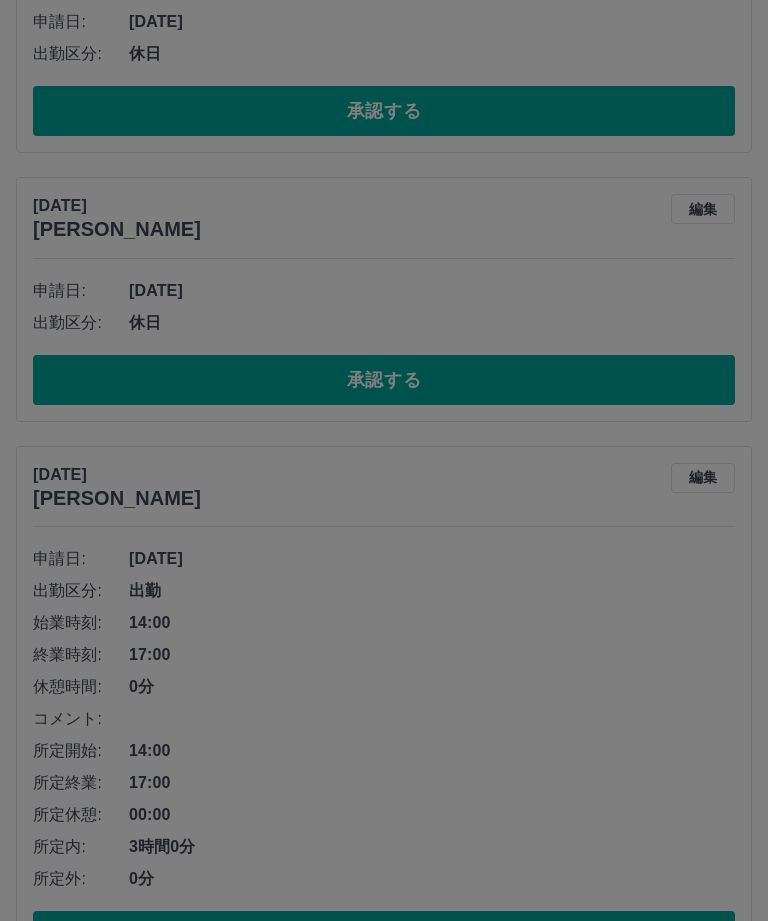 scroll, scrollTop: 5406, scrollLeft: 0, axis: vertical 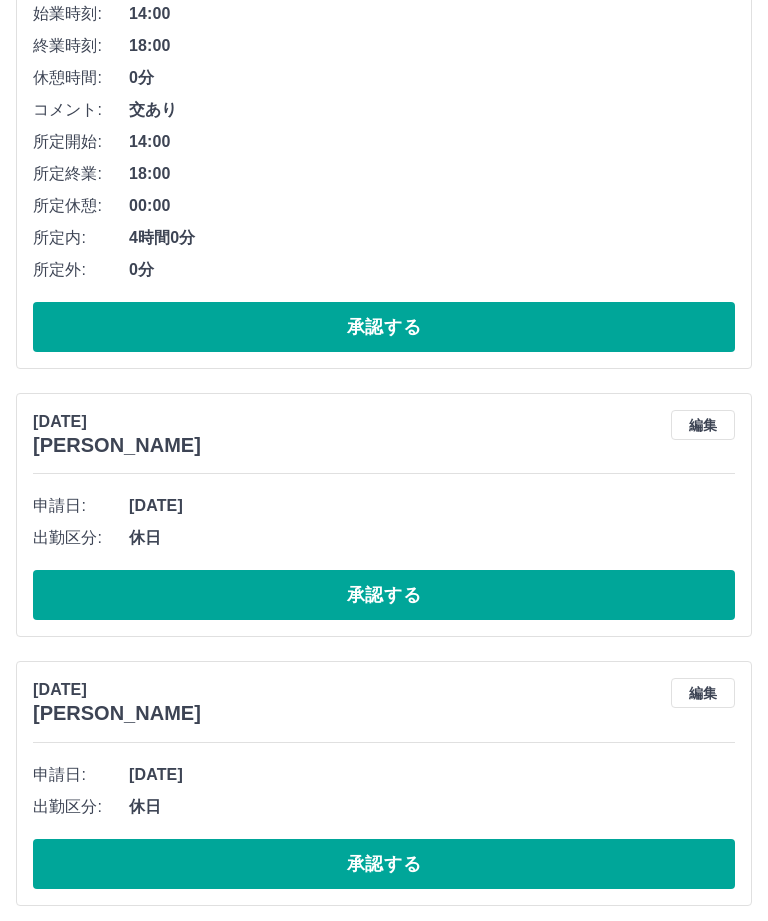 click on "承認する" at bounding box center (384, 1976) 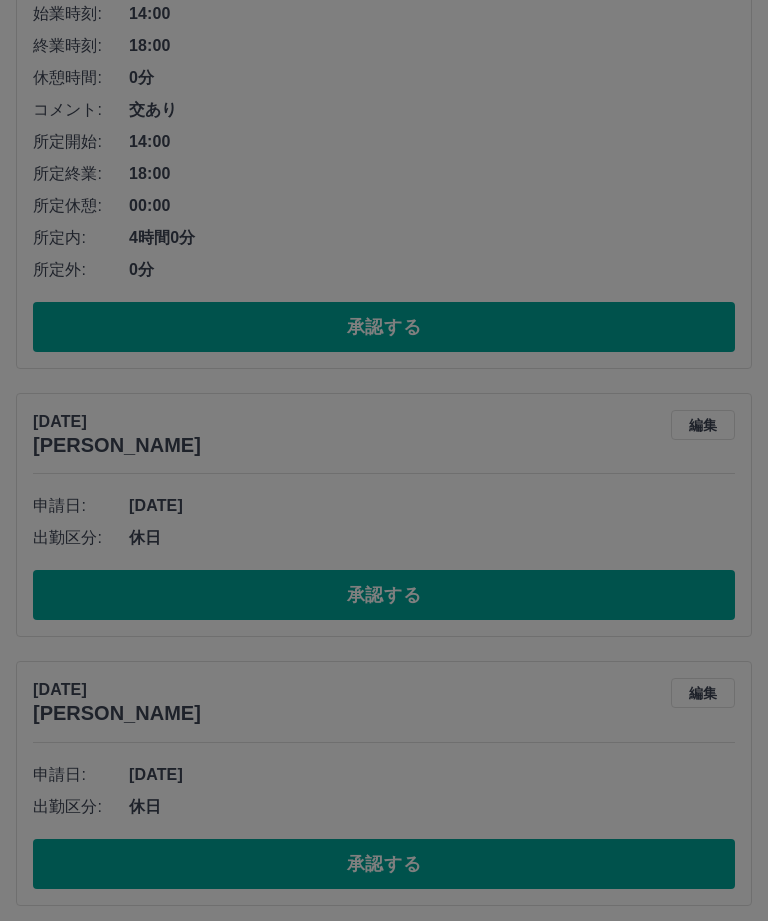 scroll, scrollTop: 4922, scrollLeft: 0, axis: vertical 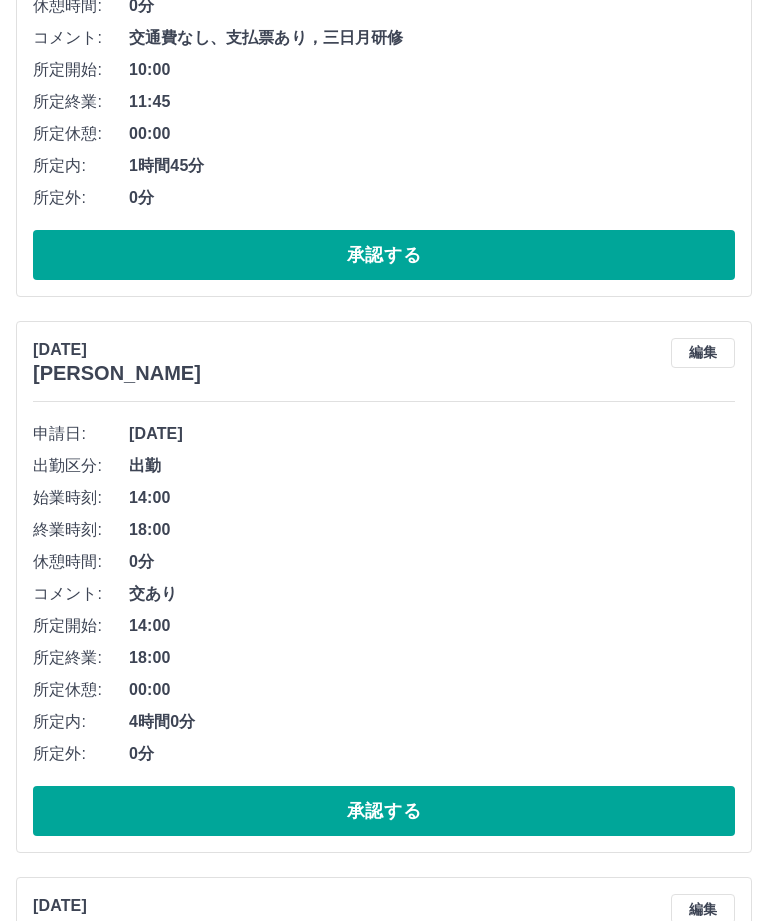 click on "承認する" at bounding box center (384, 1904) 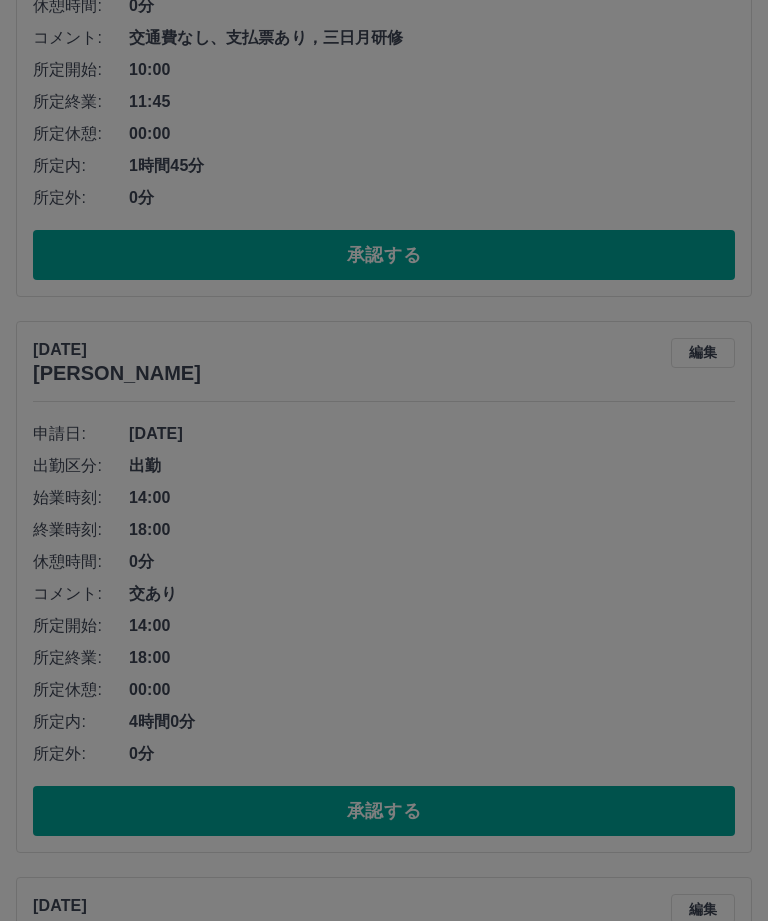 scroll, scrollTop: 4438, scrollLeft: 0, axis: vertical 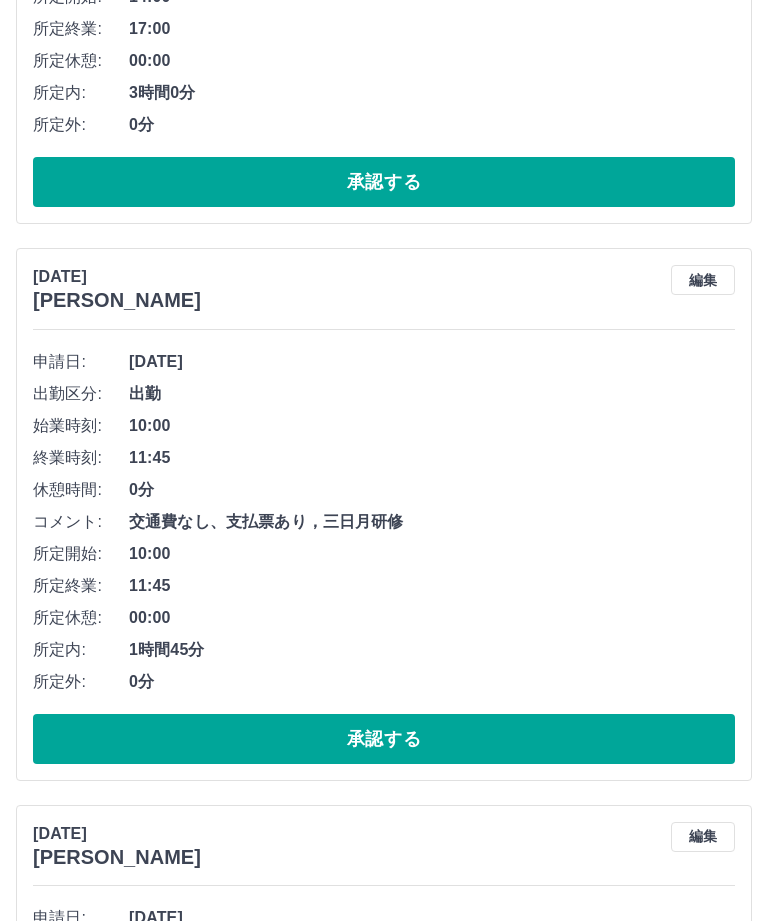 click on "承認する" at bounding box center [384, 1832] 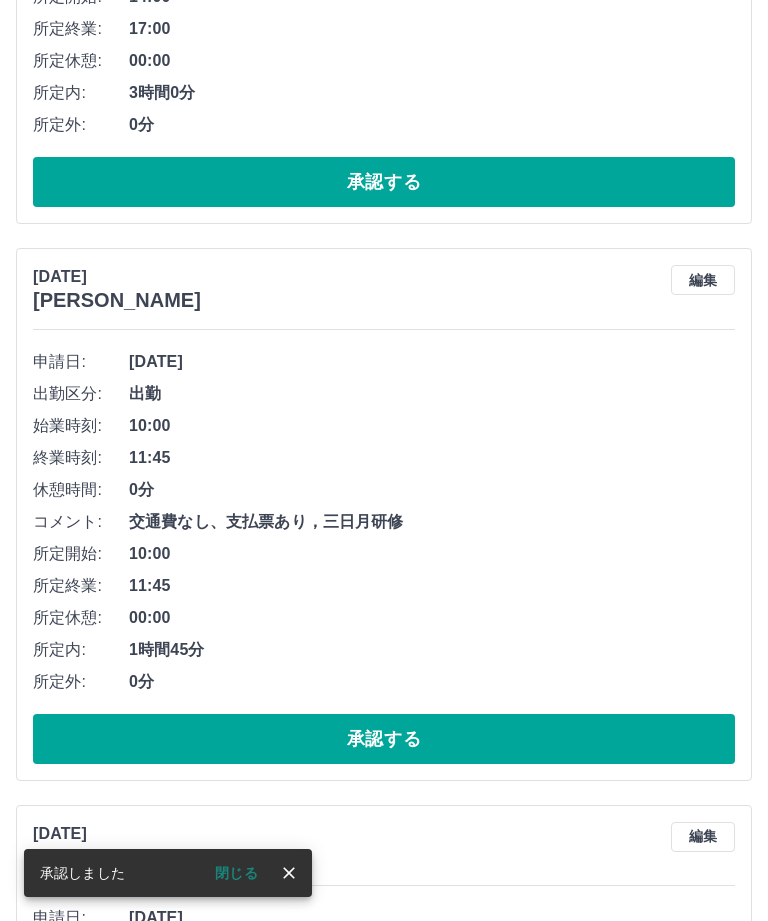 scroll, scrollTop: 4242, scrollLeft: 0, axis: vertical 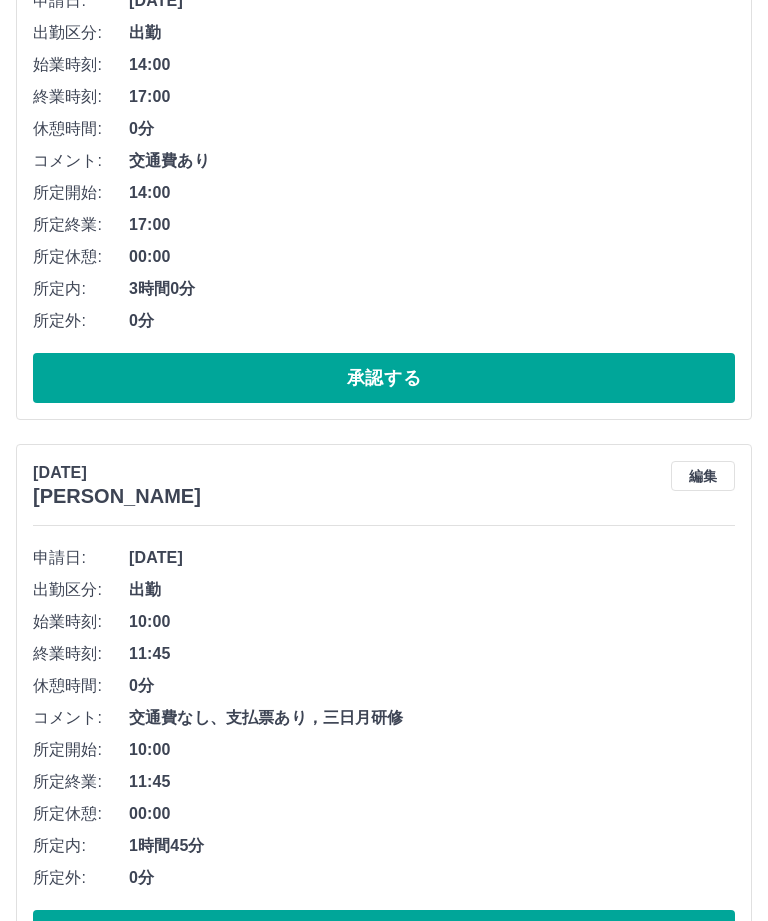 click on "承認する" at bounding box center (384, 1759) 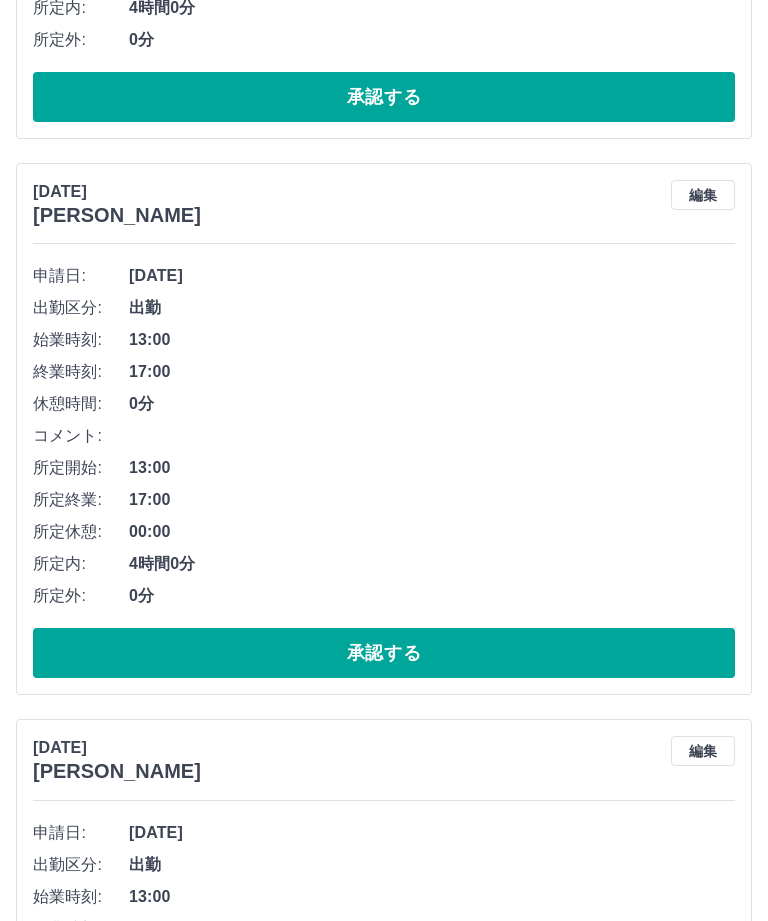 scroll, scrollTop: 0, scrollLeft: 0, axis: both 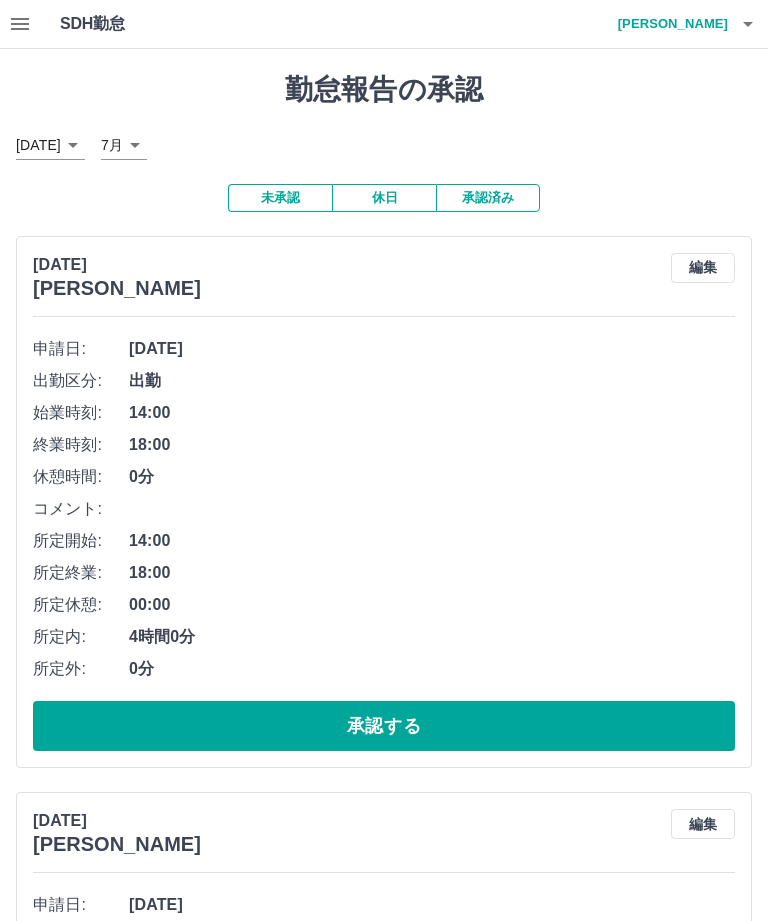 click 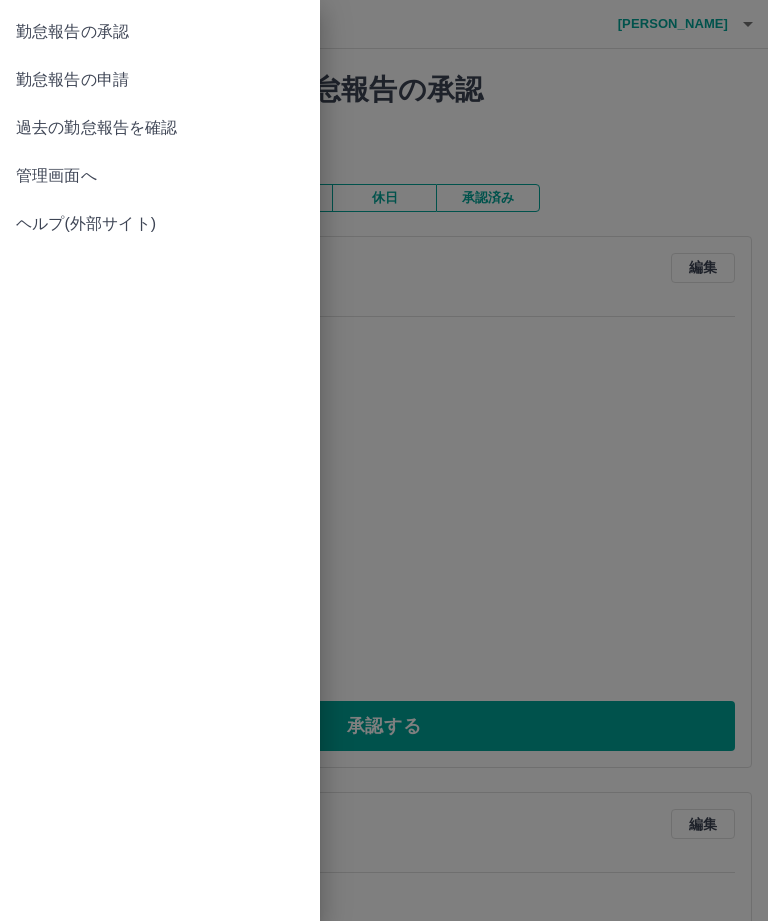 click at bounding box center [384, 460] 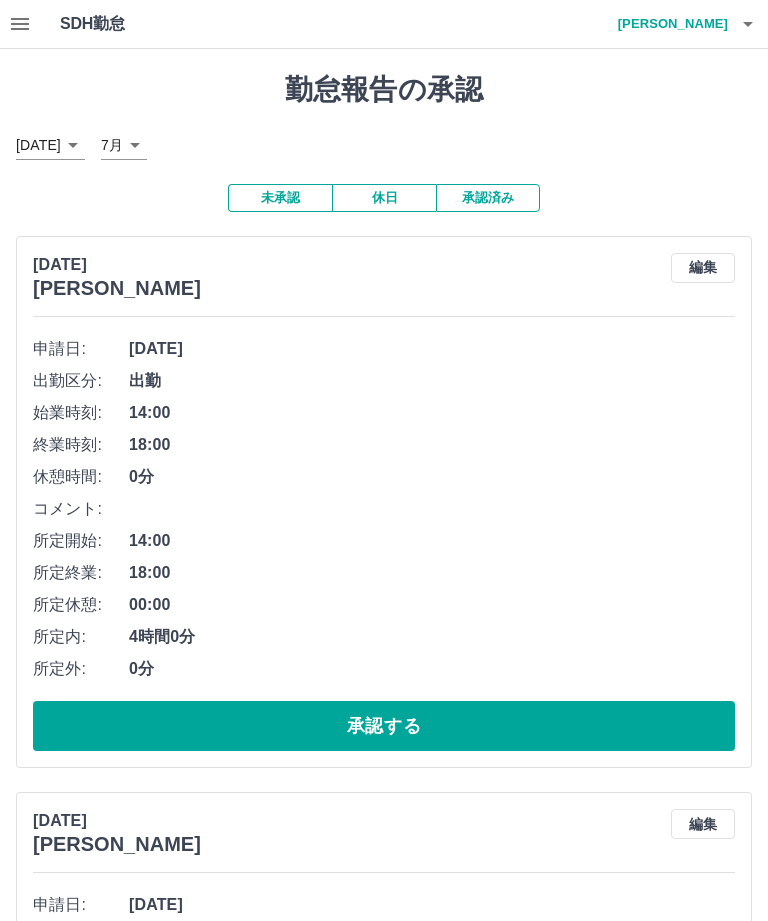 click on "陣内　琴美" at bounding box center [668, 24] 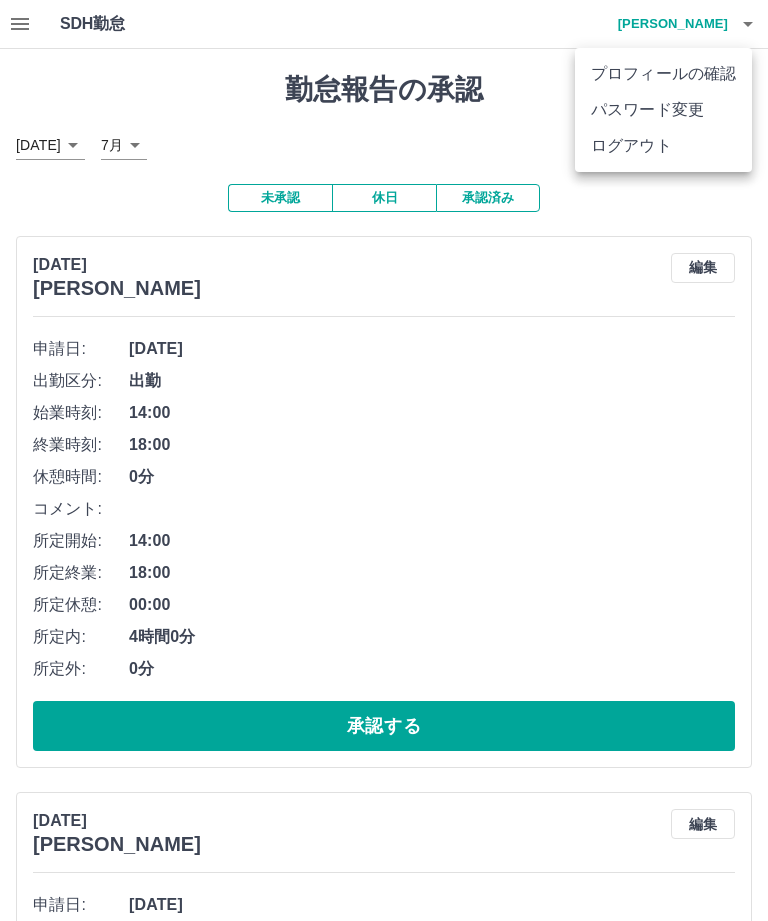 click on "ログアウト" at bounding box center (663, 146) 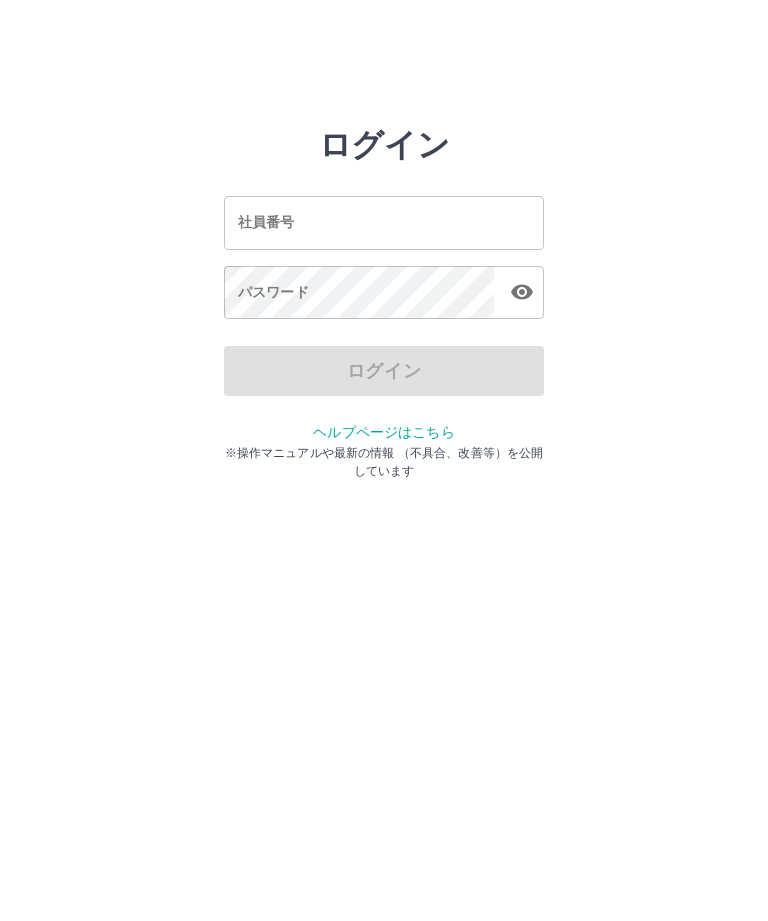 scroll, scrollTop: 0, scrollLeft: 0, axis: both 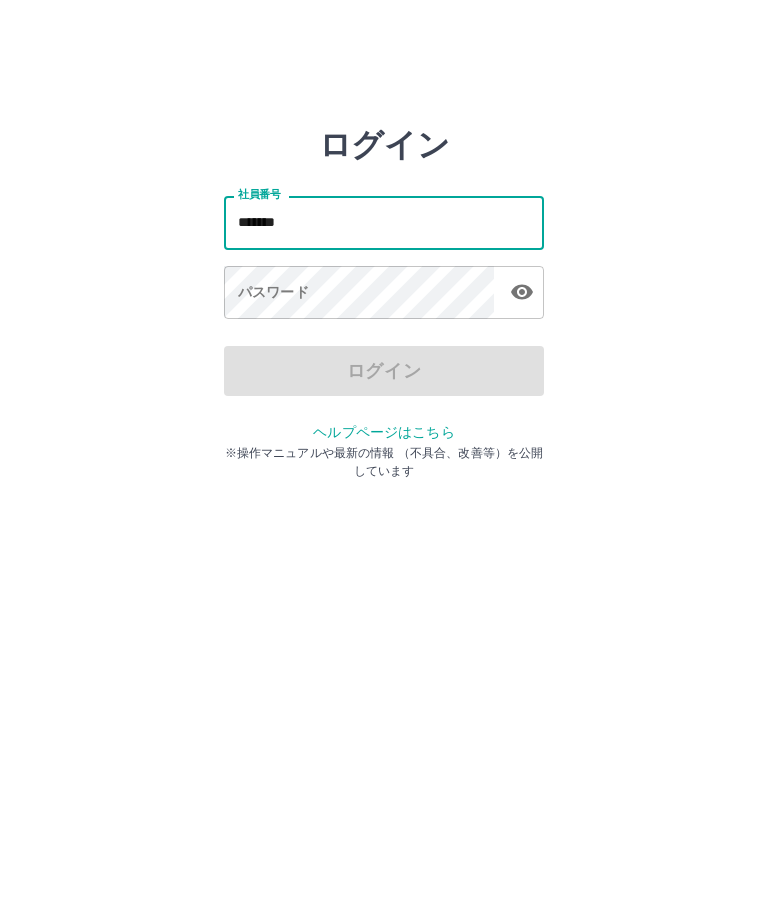 type on "*******" 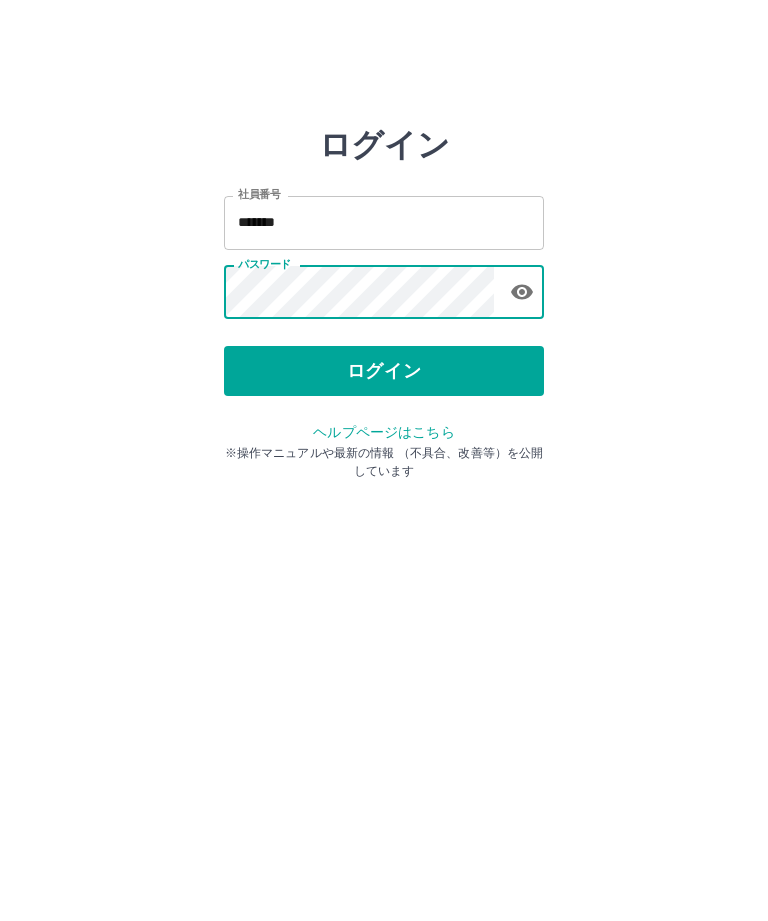 click on "ログイン" at bounding box center (384, 371) 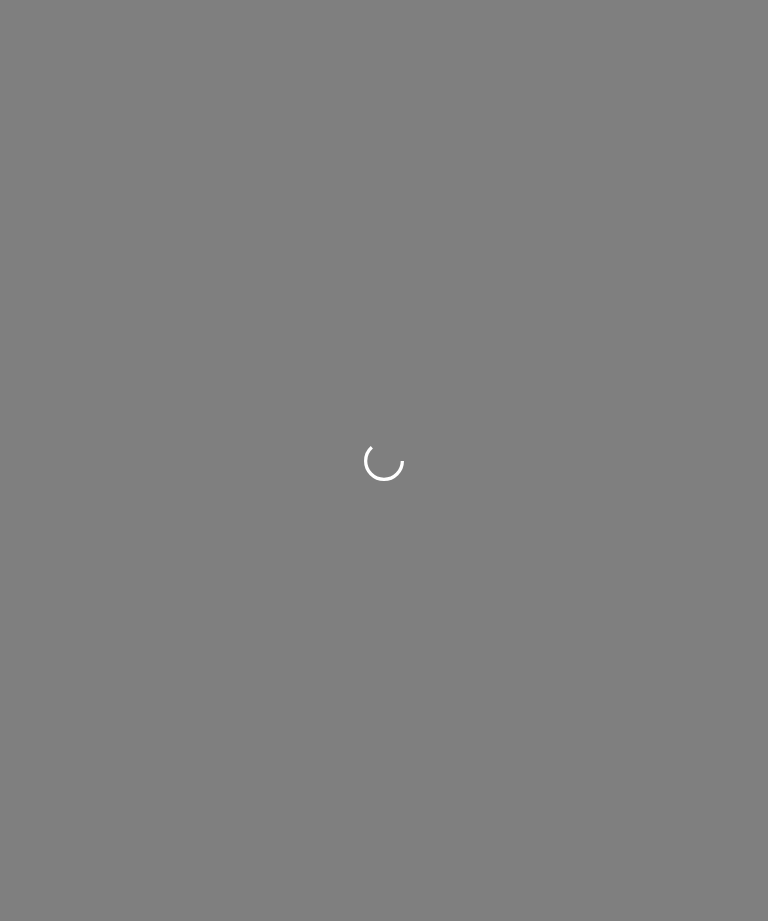 scroll, scrollTop: 0, scrollLeft: 0, axis: both 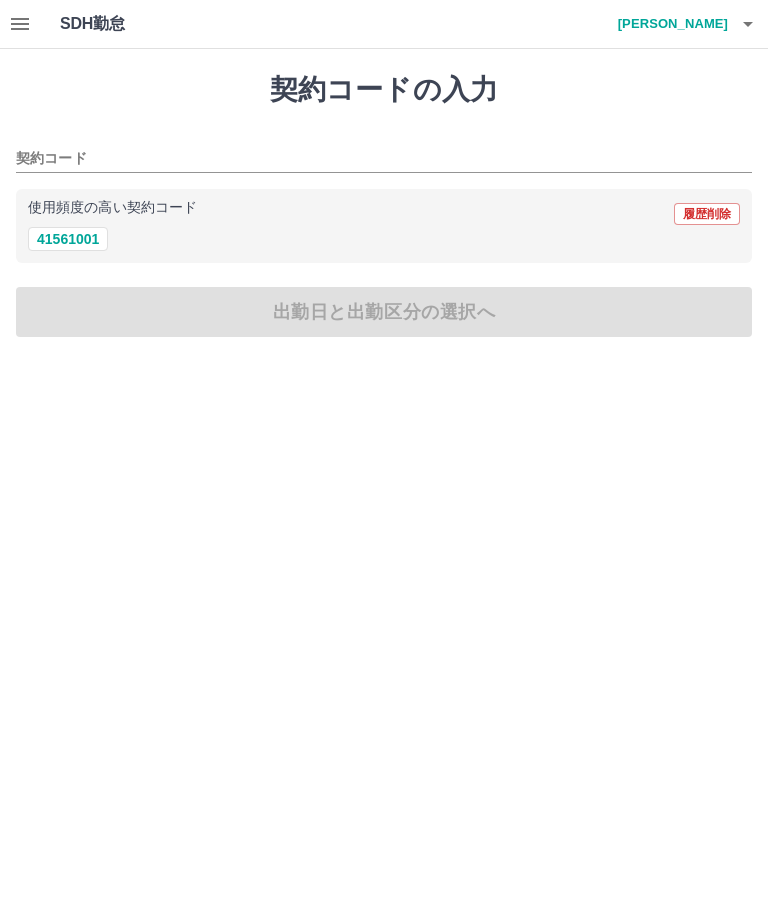 click on "41561001" at bounding box center (68, 239) 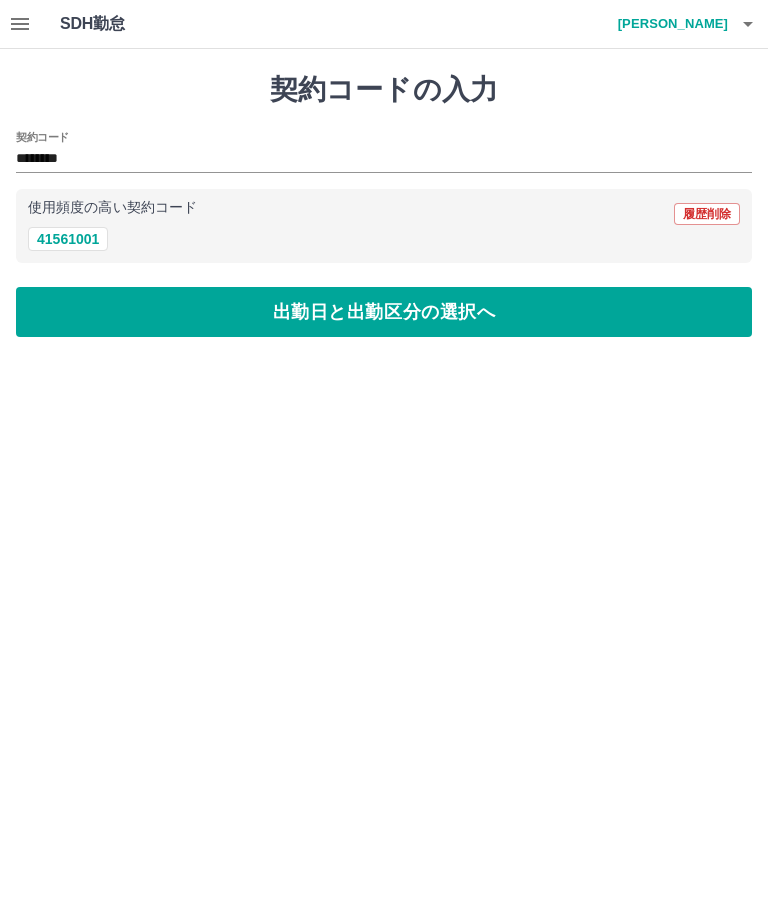 click on "出勤日と出勤区分の選択へ" at bounding box center [384, 312] 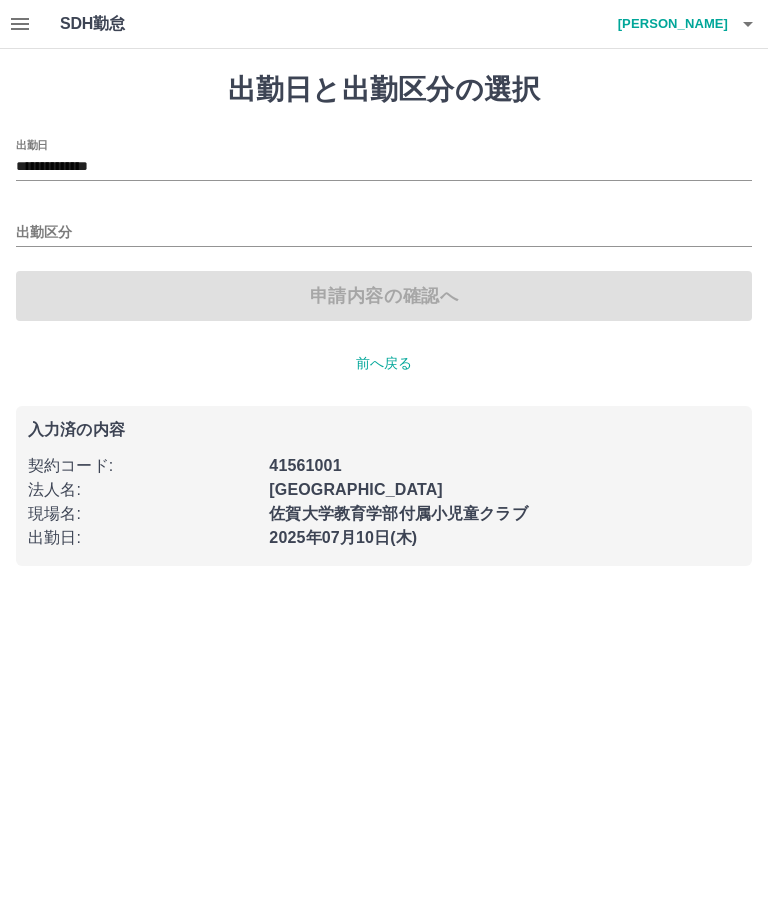 click on "**********" at bounding box center (384, 167) 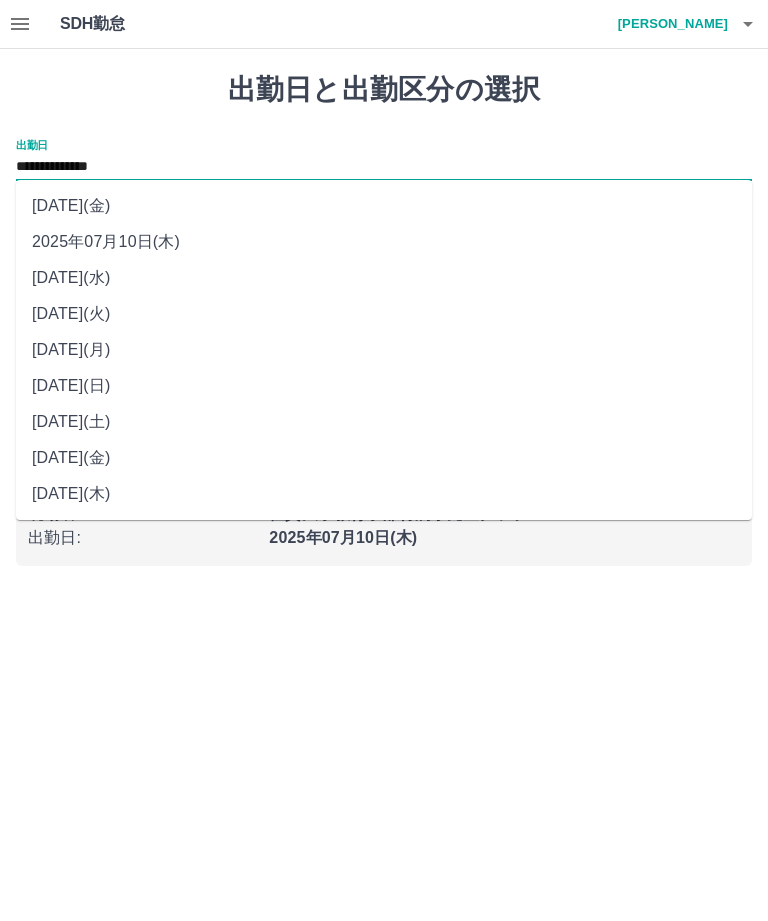 click on "2025年07月09日(水)" at bounding box center (384, 278) 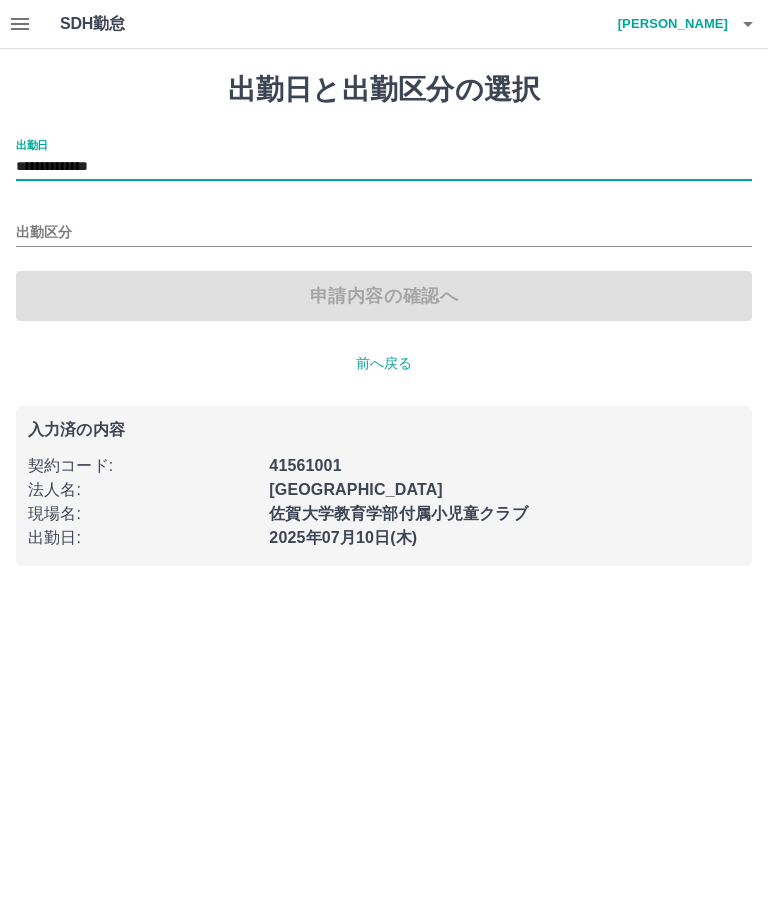 click on "出勤区分" at bounding box center [384, 233] 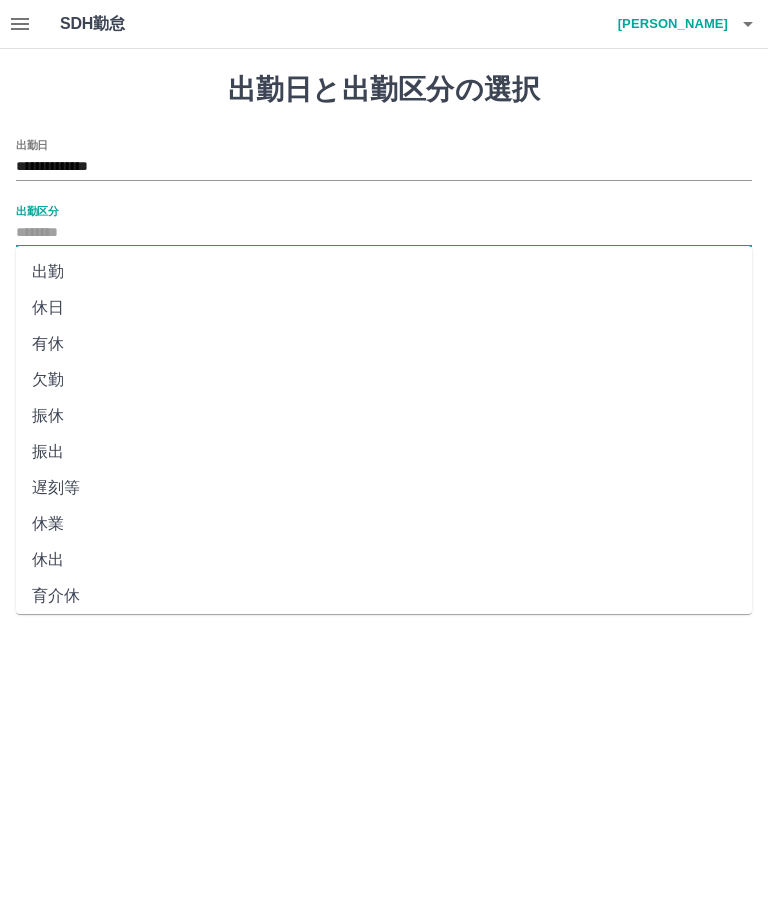 click on "休日" at bounding box center (384, 308) 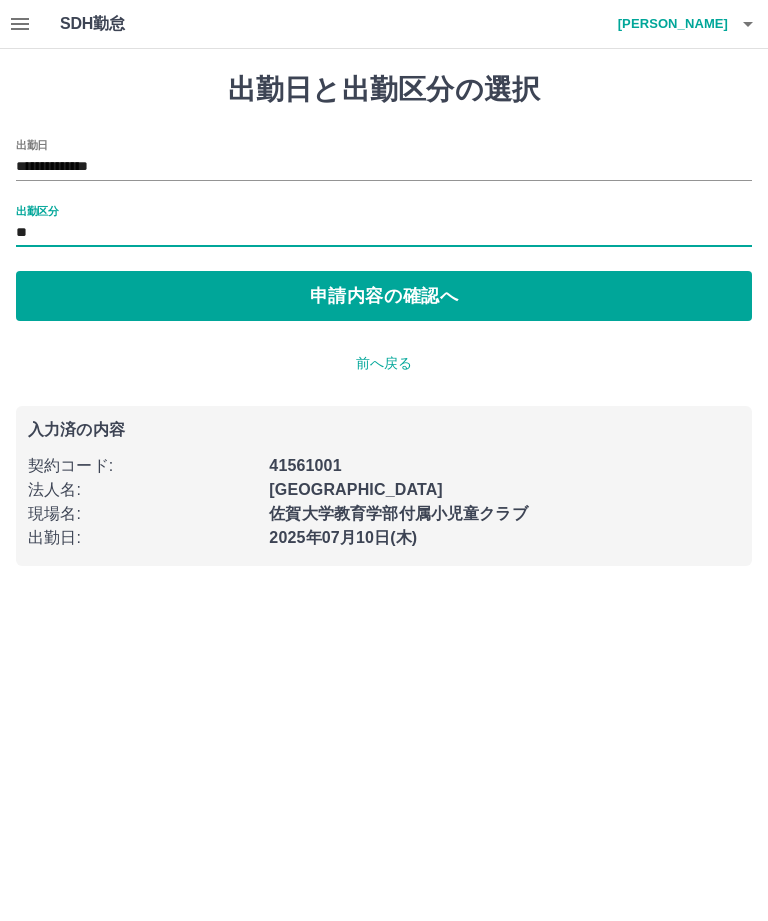 click on "申請内容の確認へ" at bounding box center [384, 296] 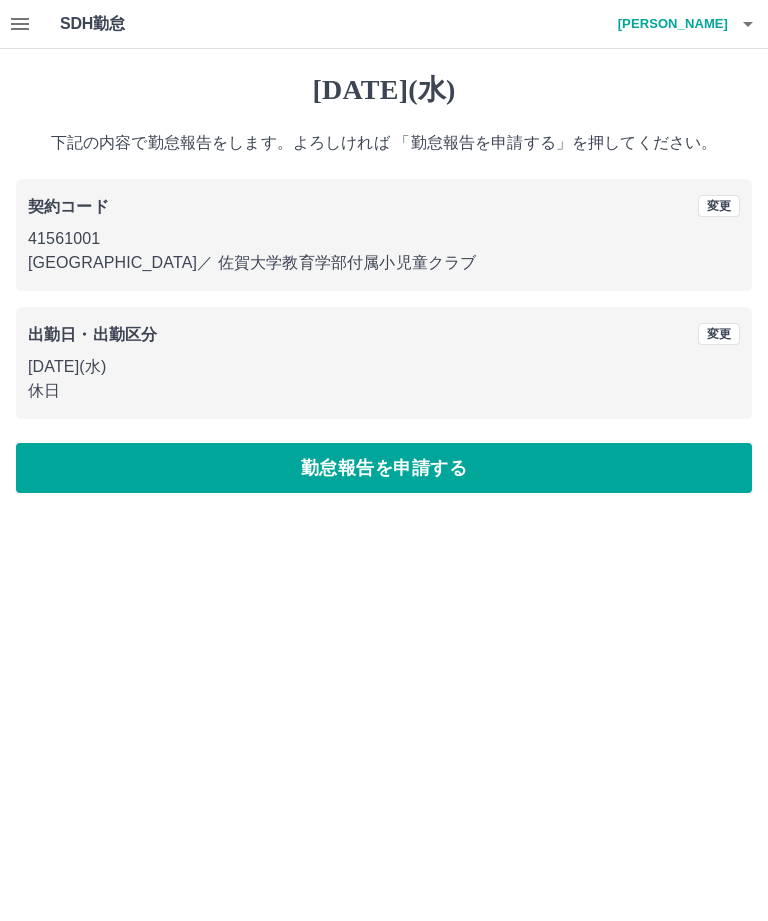click on "勤怠報告を申請する" at bounding box center (384, 468) 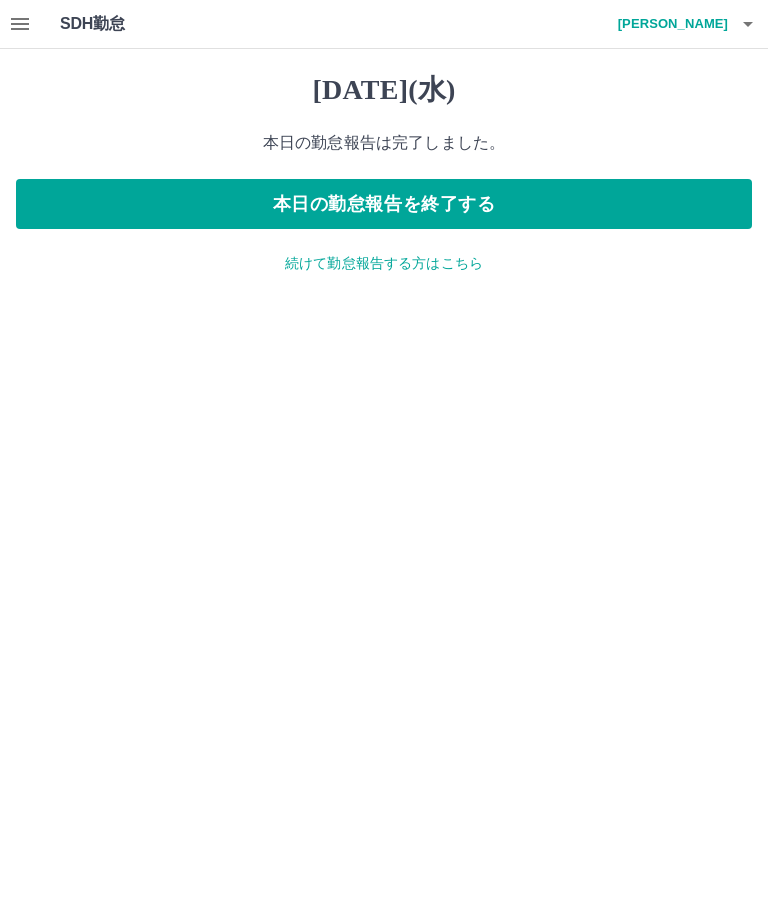 click on "本日の勤怠報告を終了する" at bounding box center [384, 204] 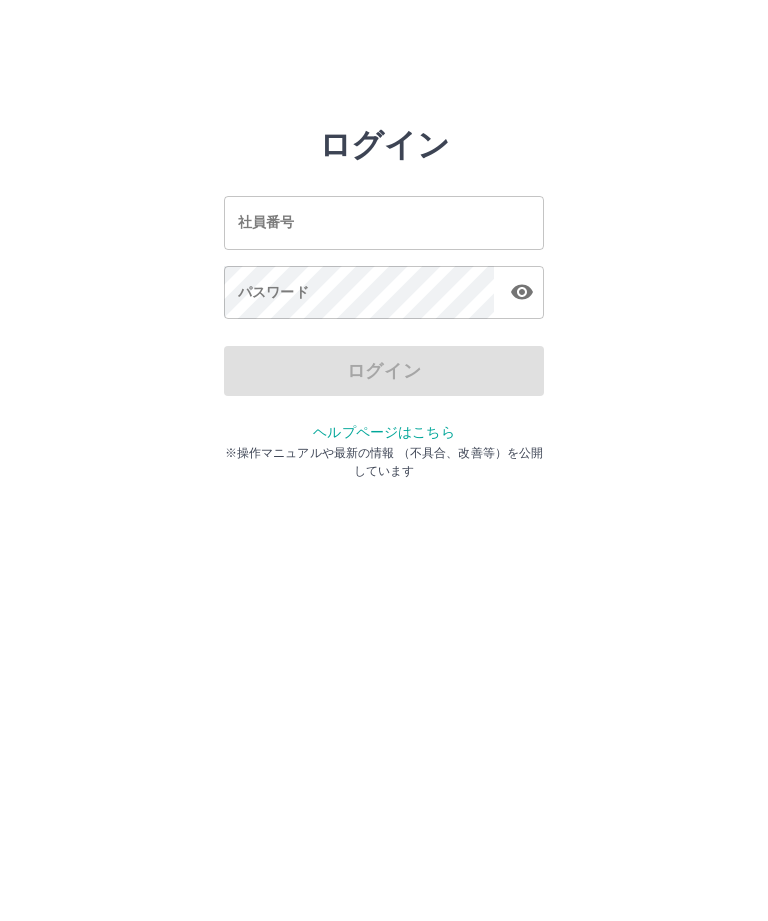 scroll, scrollTop: 0, scrollLeft: 0, axis: both 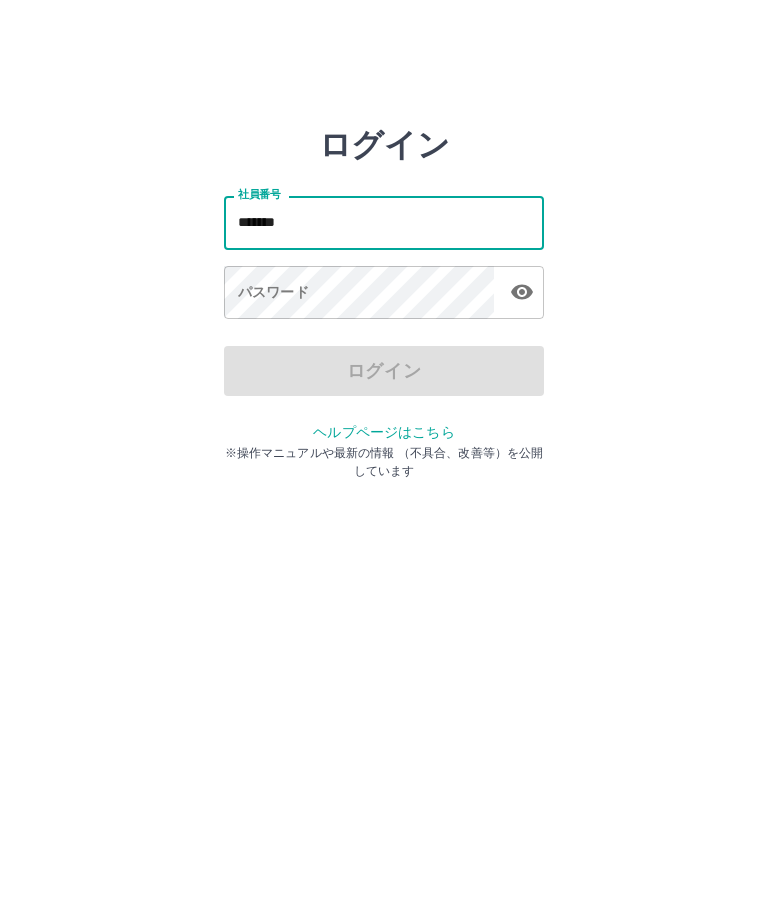 type on "*******" 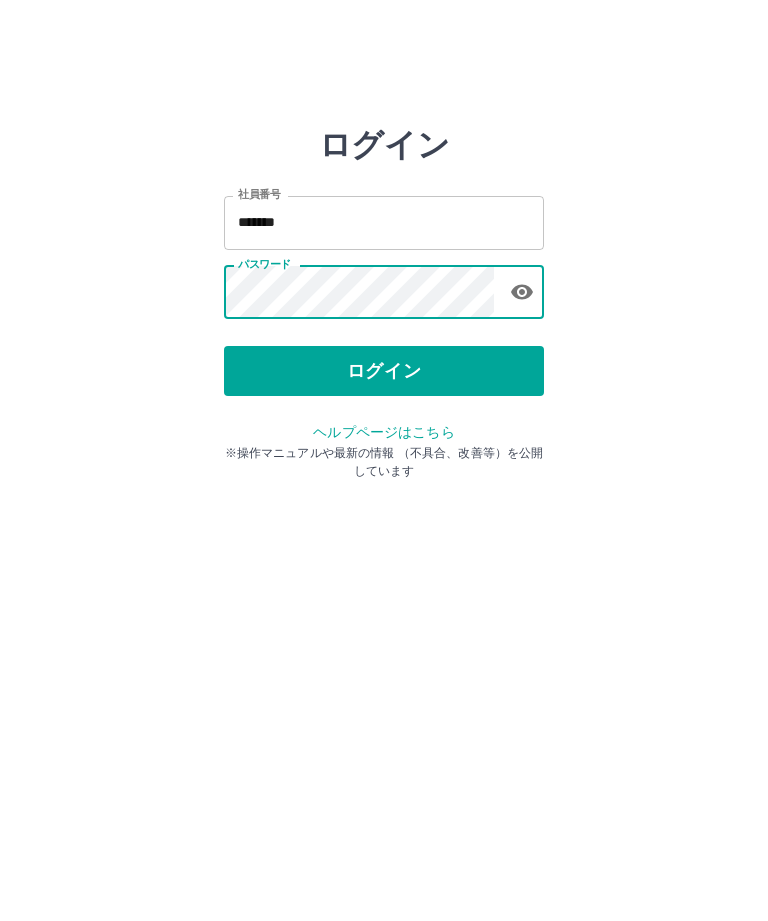click on "ログイン" at bounding box center (384, 371) 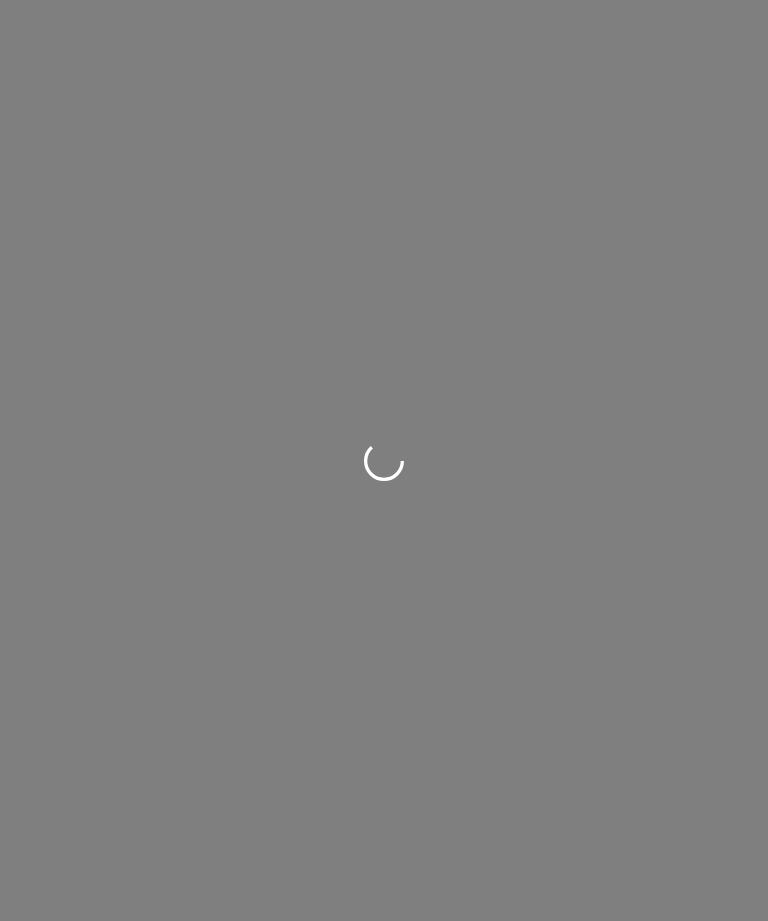 scroll, scrollTop: 0, scrollLeft: 0, axis: both 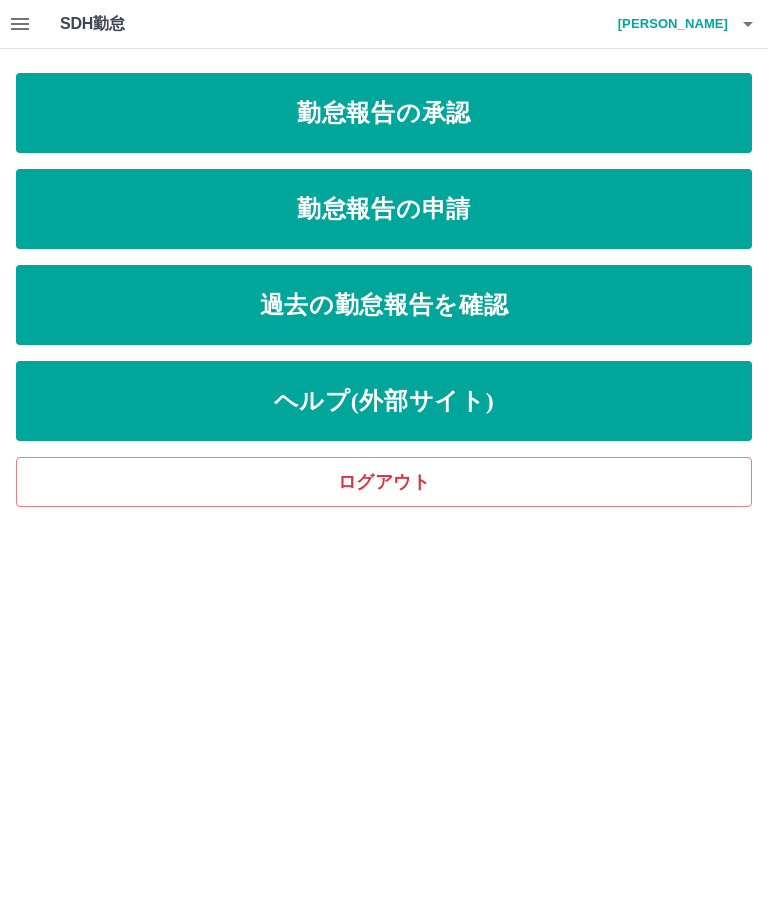 click on "勤怠報告の承認" at bounding box center (384, 113) 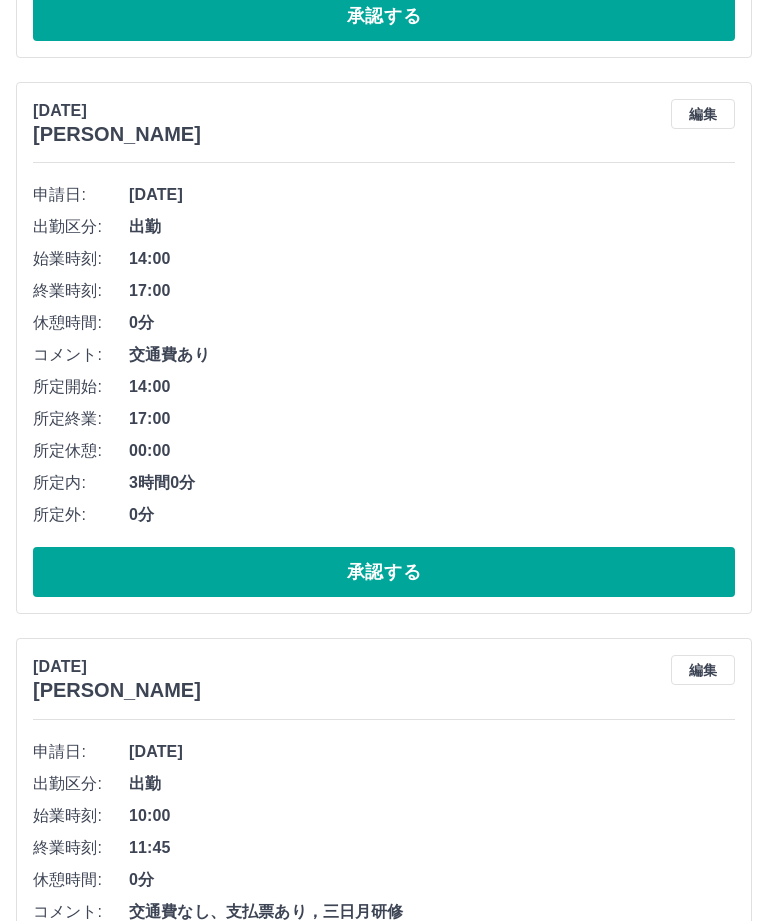 scroll, scrollTop: 4242, scrollLeft: 0, axis: vertical 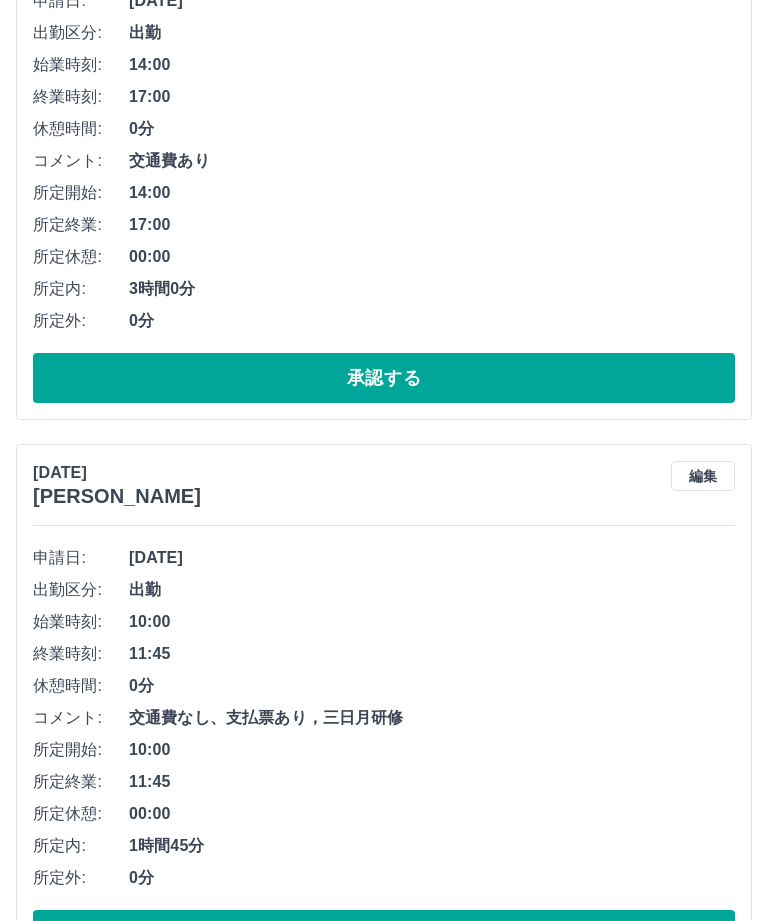 click on "承認する" at bounding box center [384, 1759] 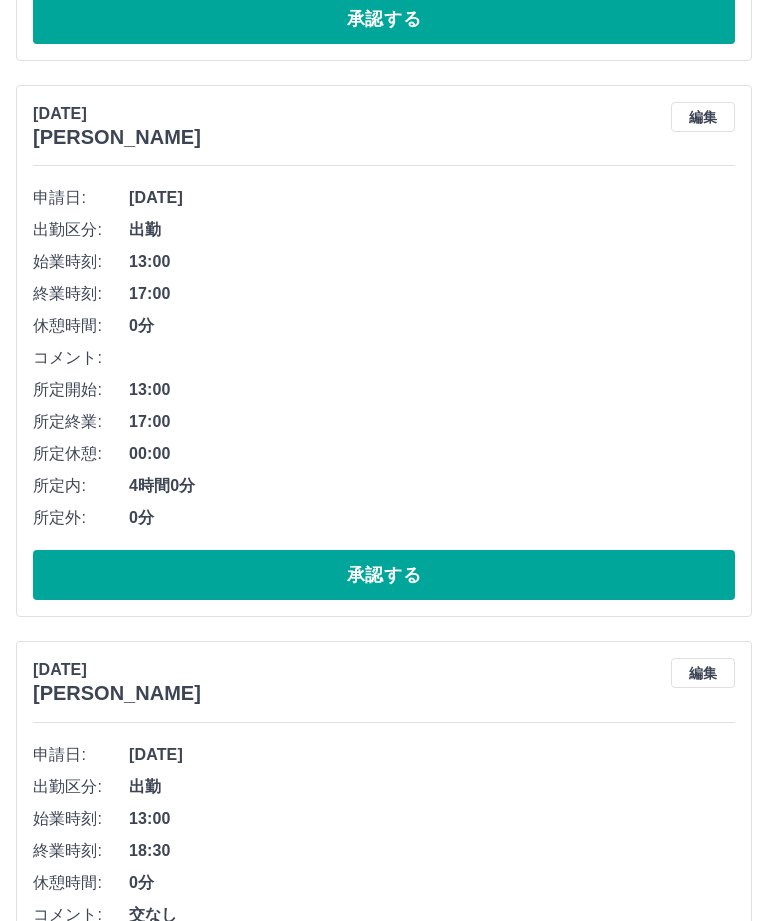 scroll, scrollTop: 0, scrollLeft: 0, axis: both 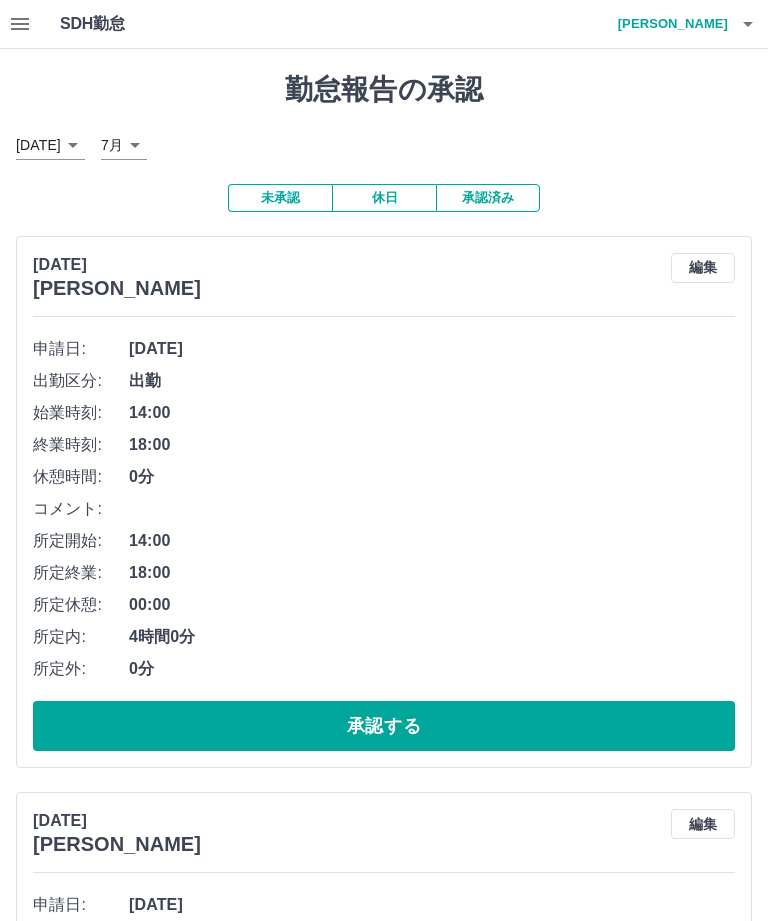 click on "陣内　琴美" at bounding box center (668, 24) 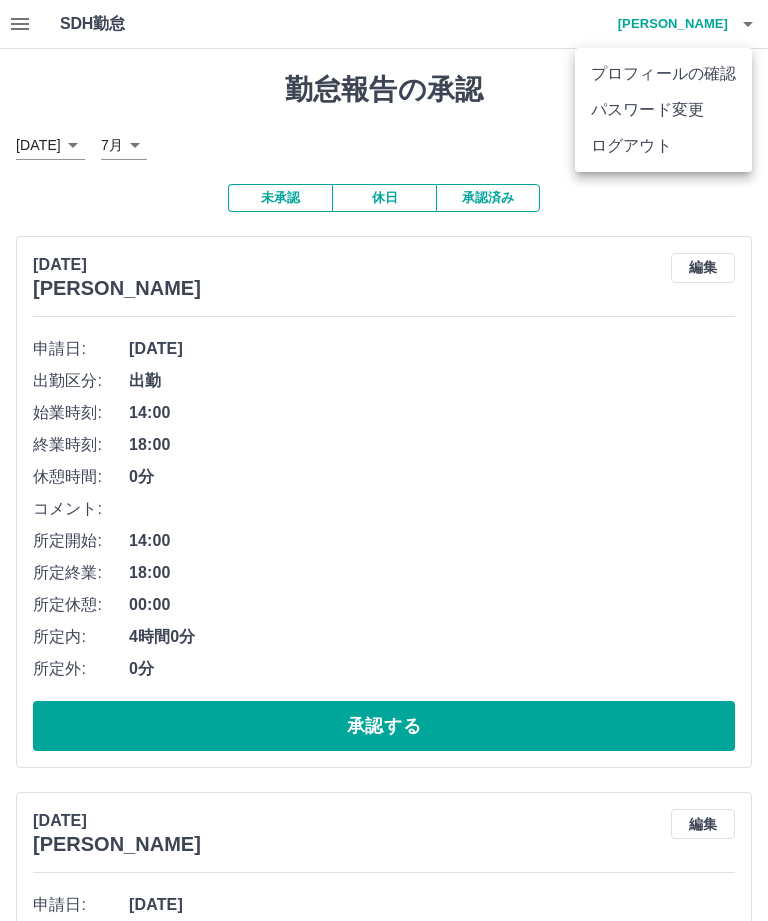 click on "ログアウト" at bounding box center [663, 146] 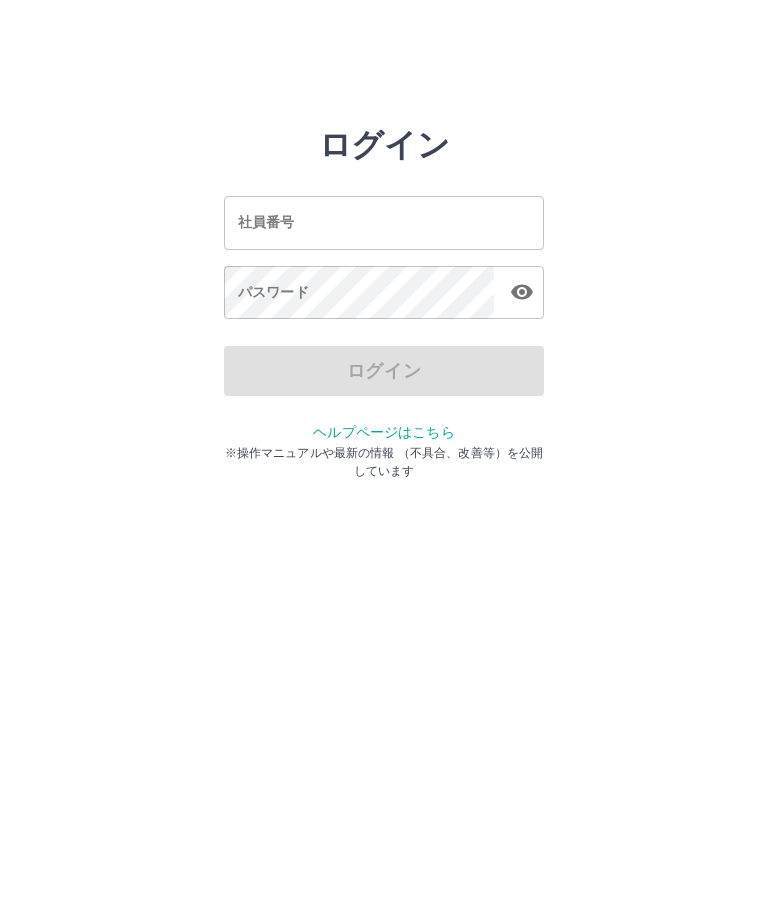scroll, scrollTop: 0, scrollLeft: 0, axis: both 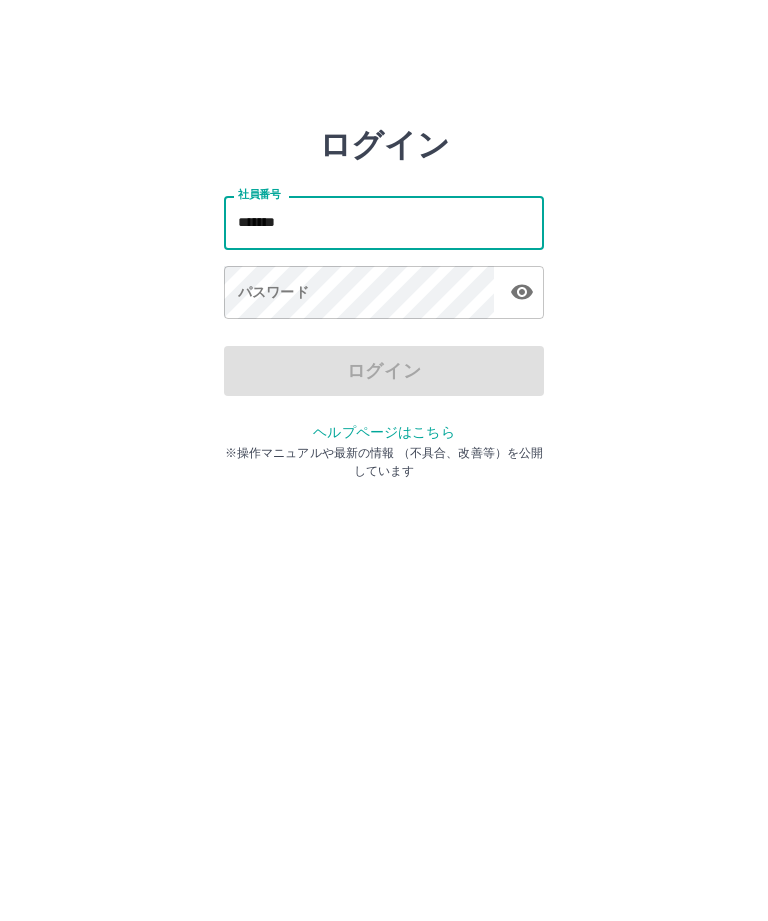 type on "*******" 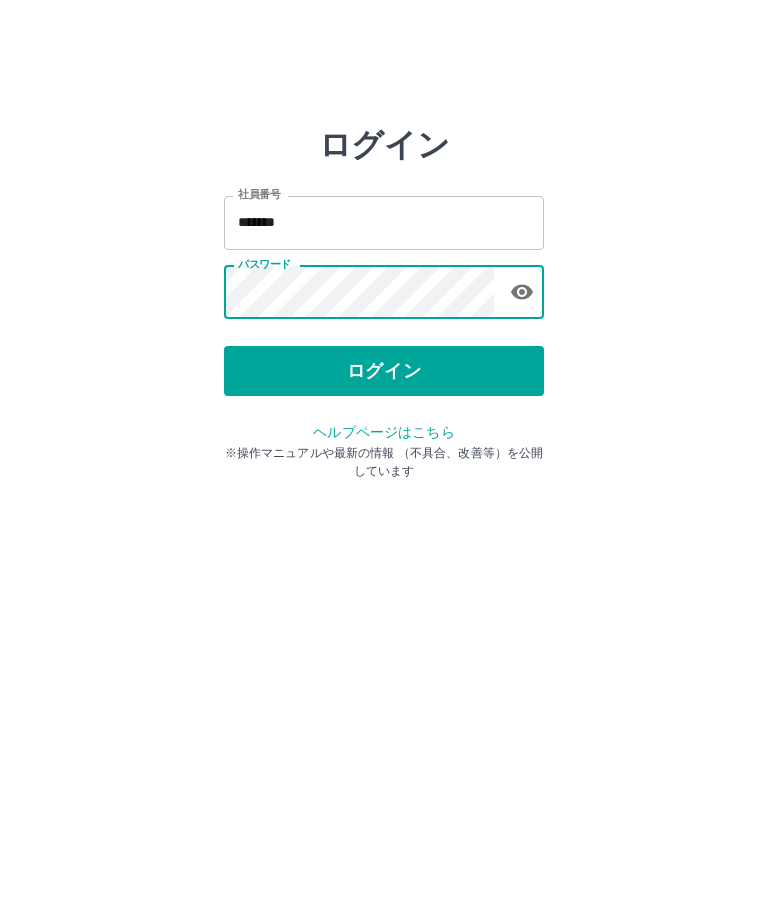 click on "ログイン" at bounding box center [384, 371] 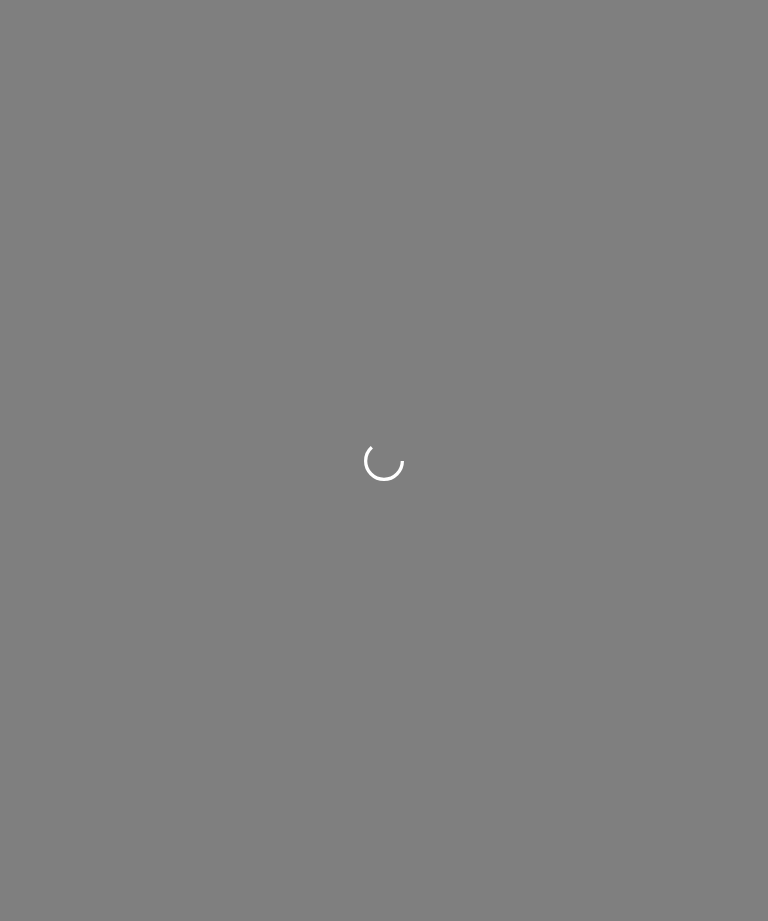 scroll, scrollTop: 0, scrollLeft: 0, axis: both 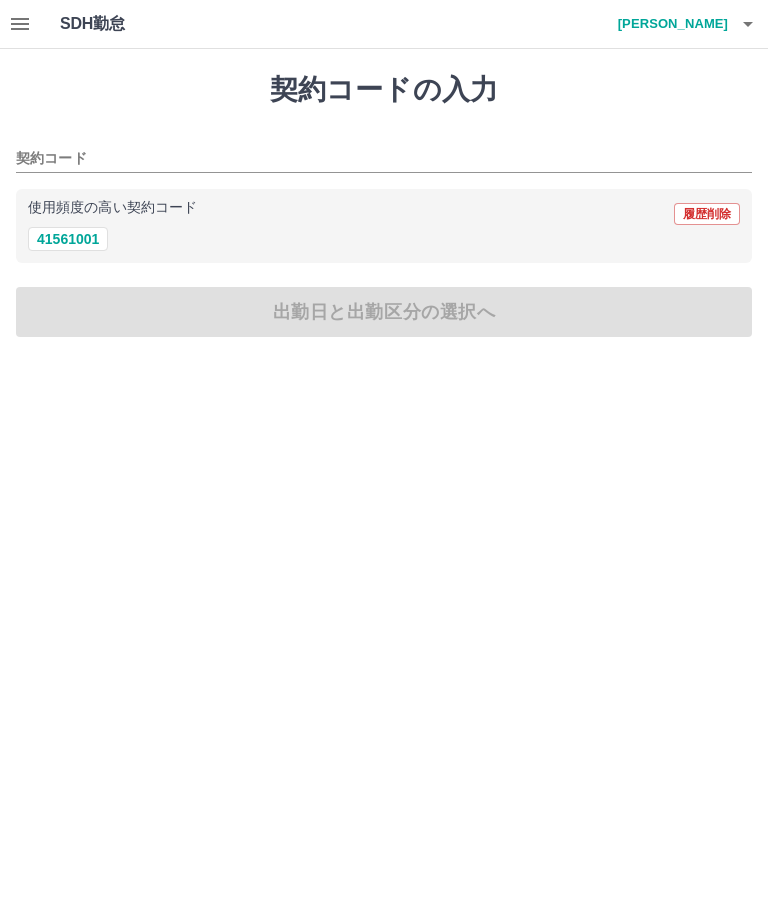 click on "41561001" at bounding box center [68, 239] 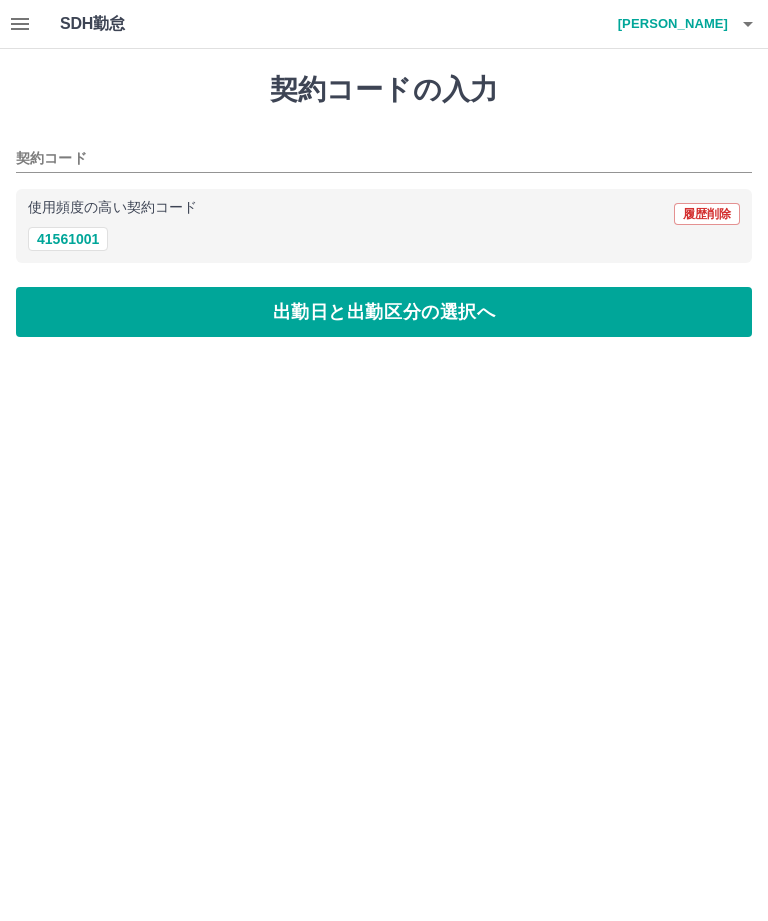 type on "********" 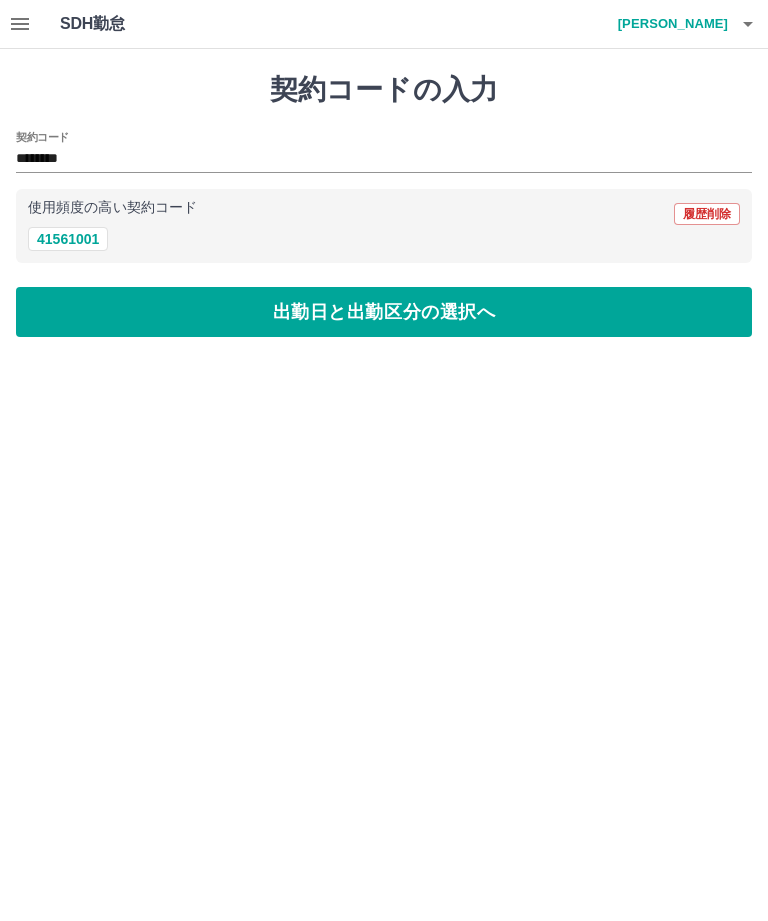 click on "出勤日と出勤区分の選択へ" at bounding box center (384, 312) 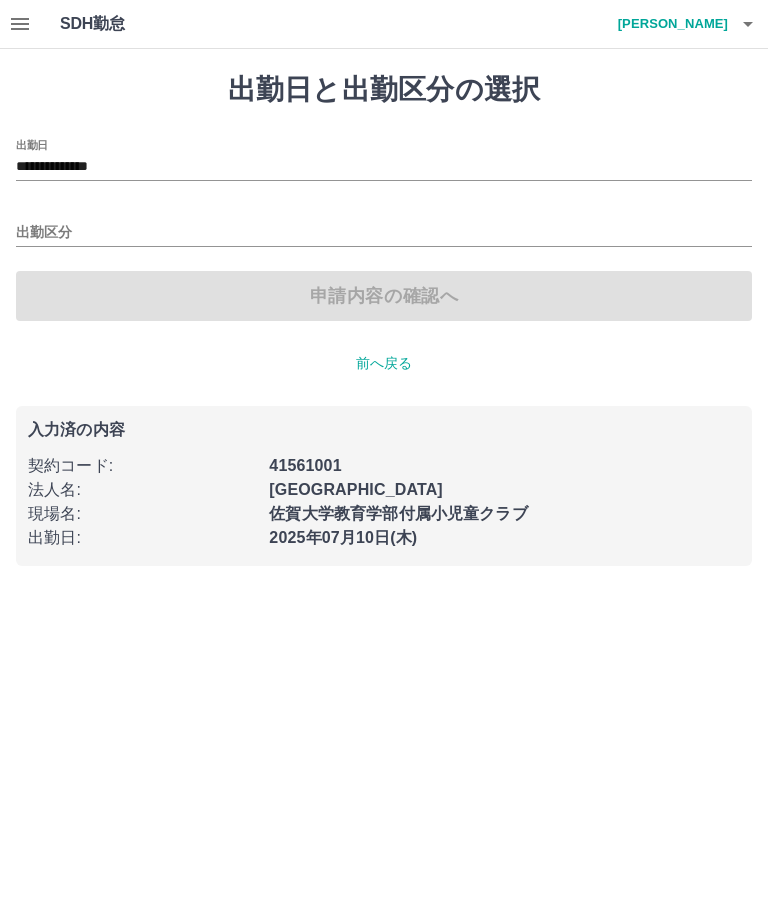 click on "**********" at bounding box center [384, 167] 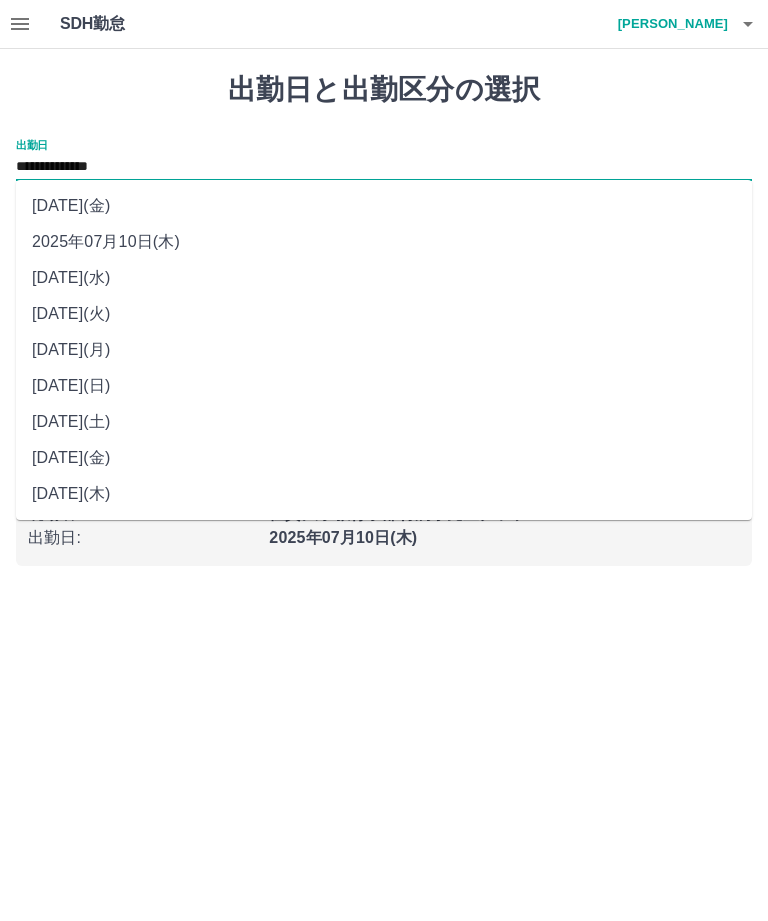 click on "2025年07月11日(金)" at bounding box center [384, 206] 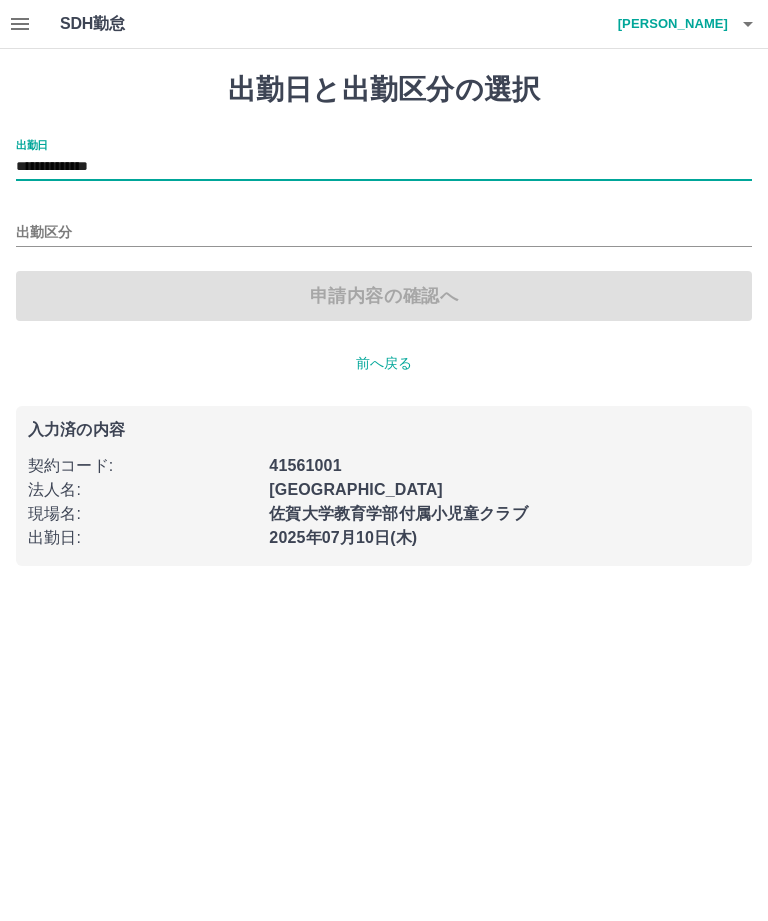 type on "**********" 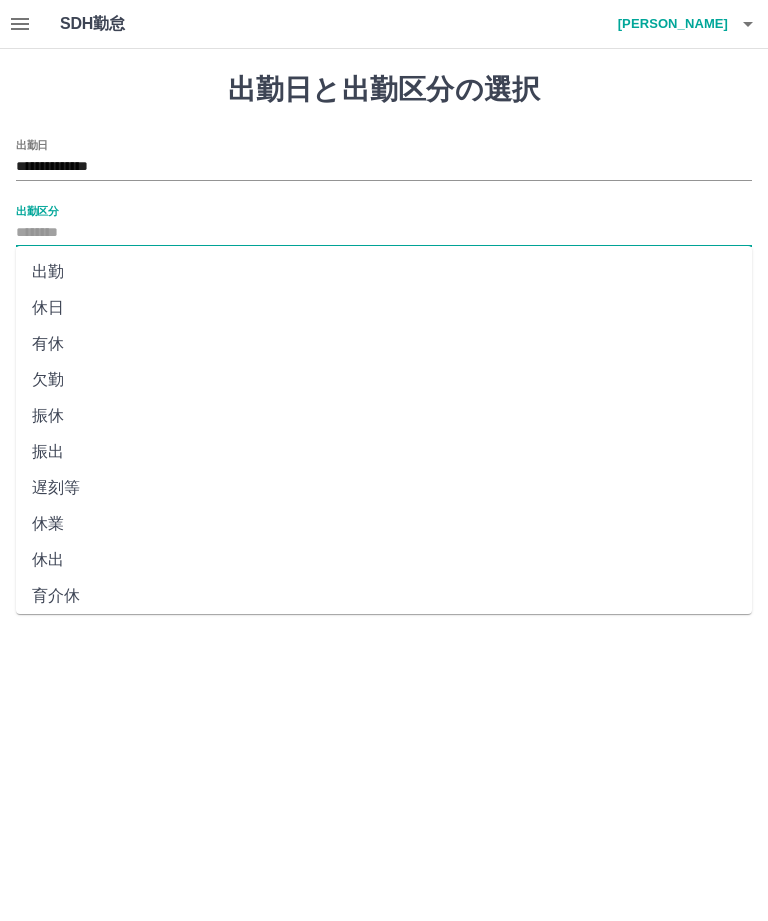 click on "出勤" at bounding box center (384, 272) 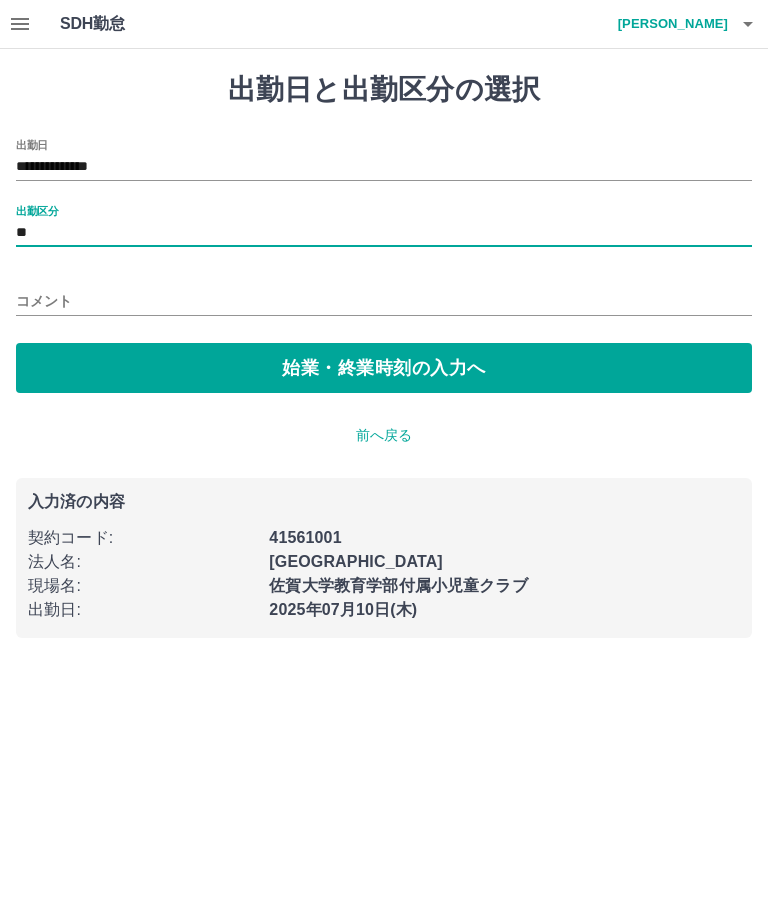 click on "始業・終業時刻の入力へ" at bounding box center [384, 368] 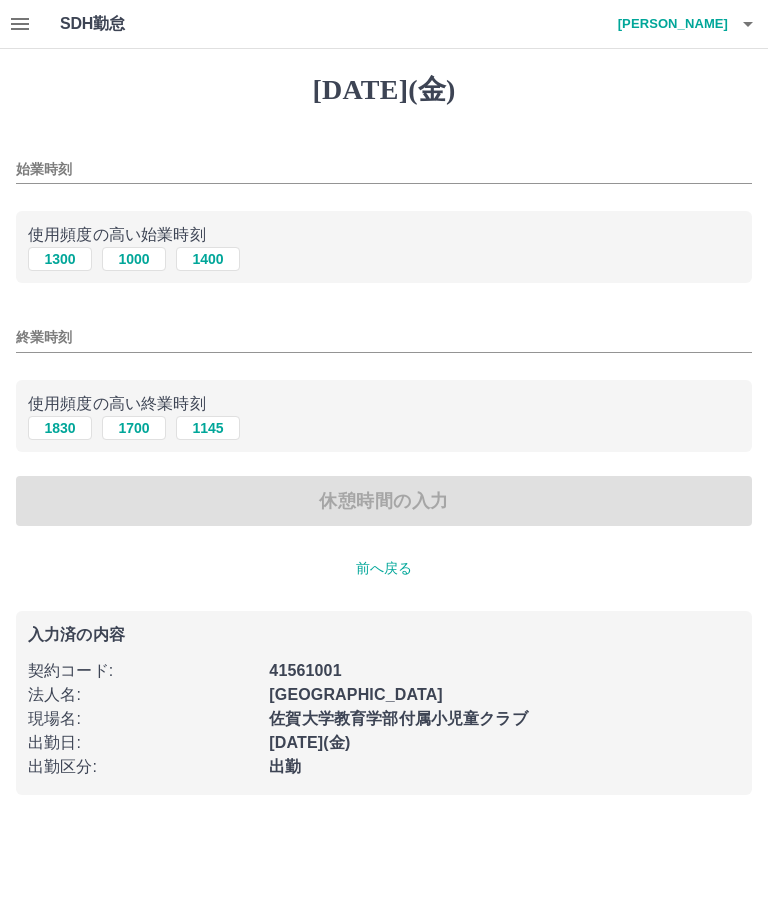 click on "1300" at bounding box center [60, 259] 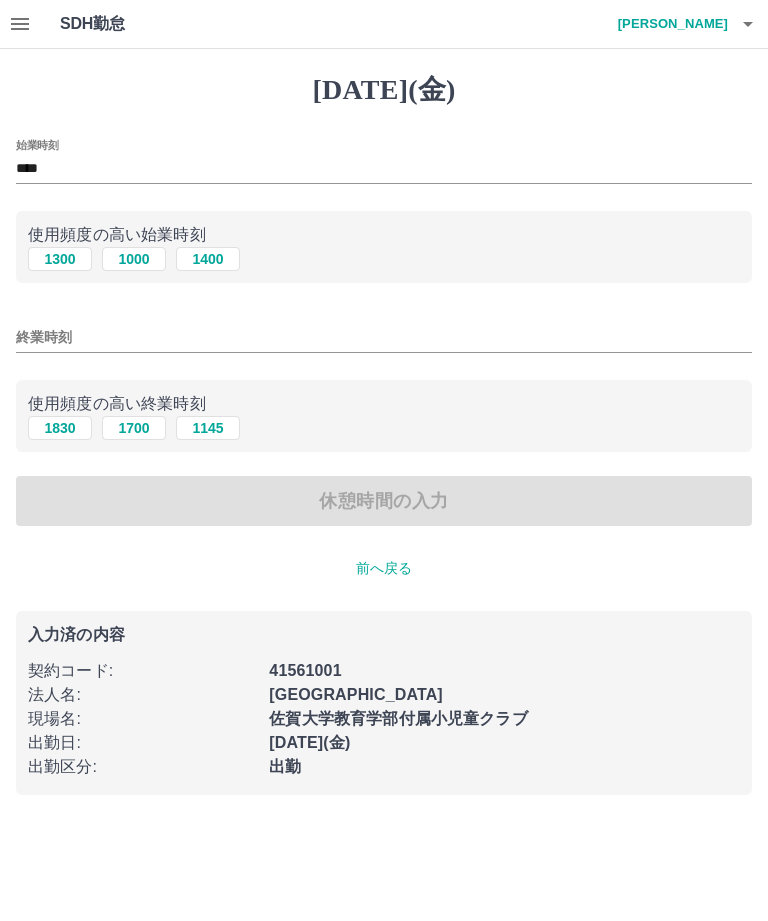 click on "1830" at bounding box center [60, 428] 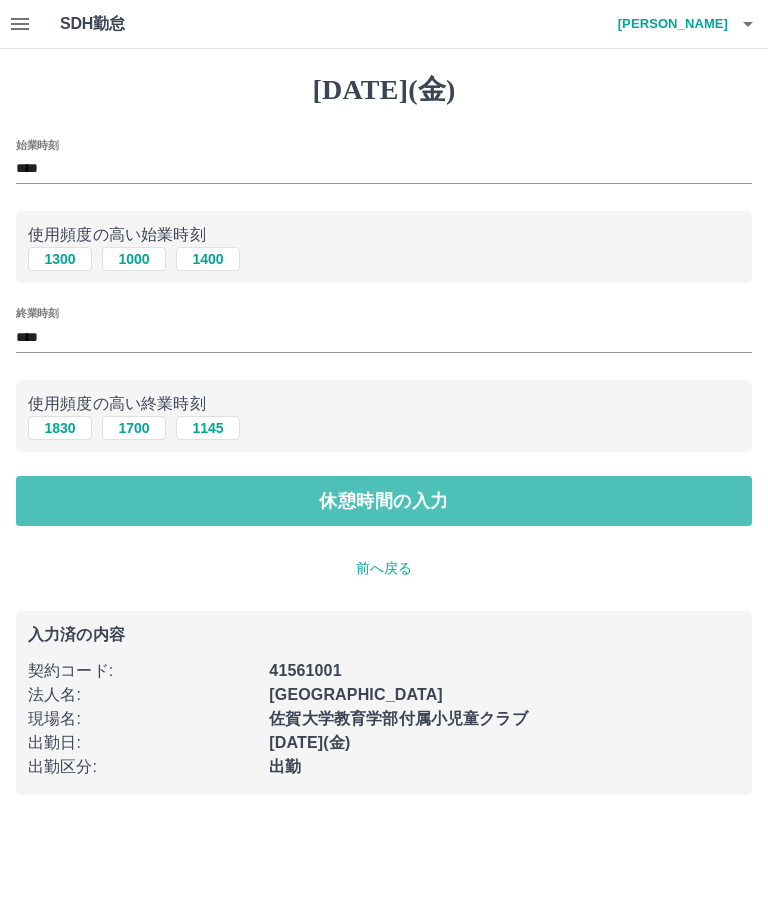 click on "休憩時間の入力" at bounding box center (384, 501) 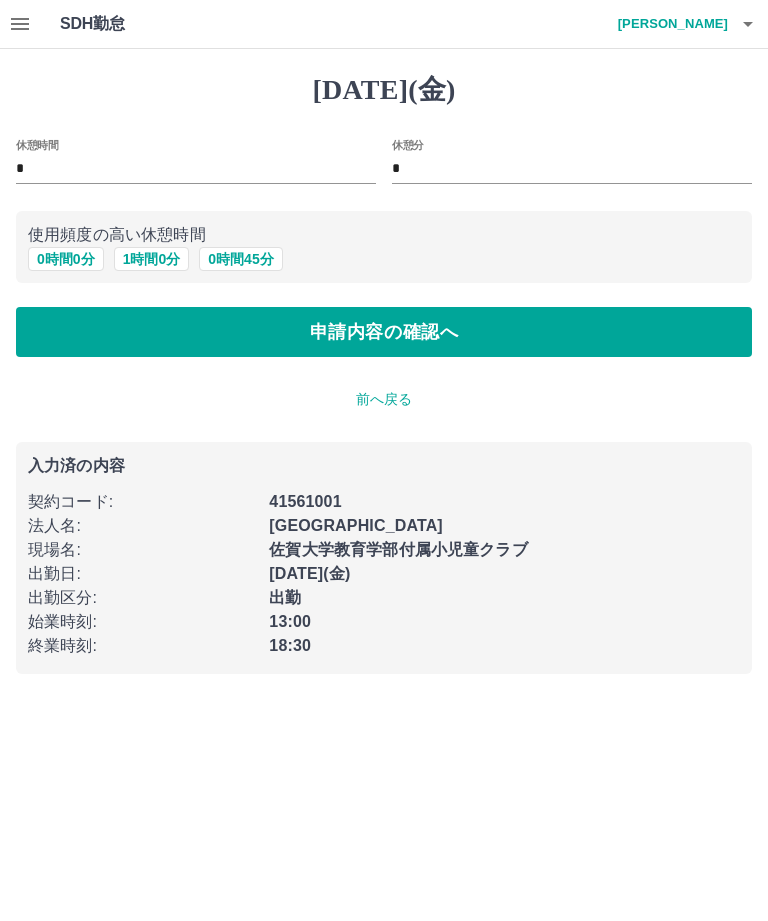 click on "申請内容の確認へ" at bounding box center [384, 332] 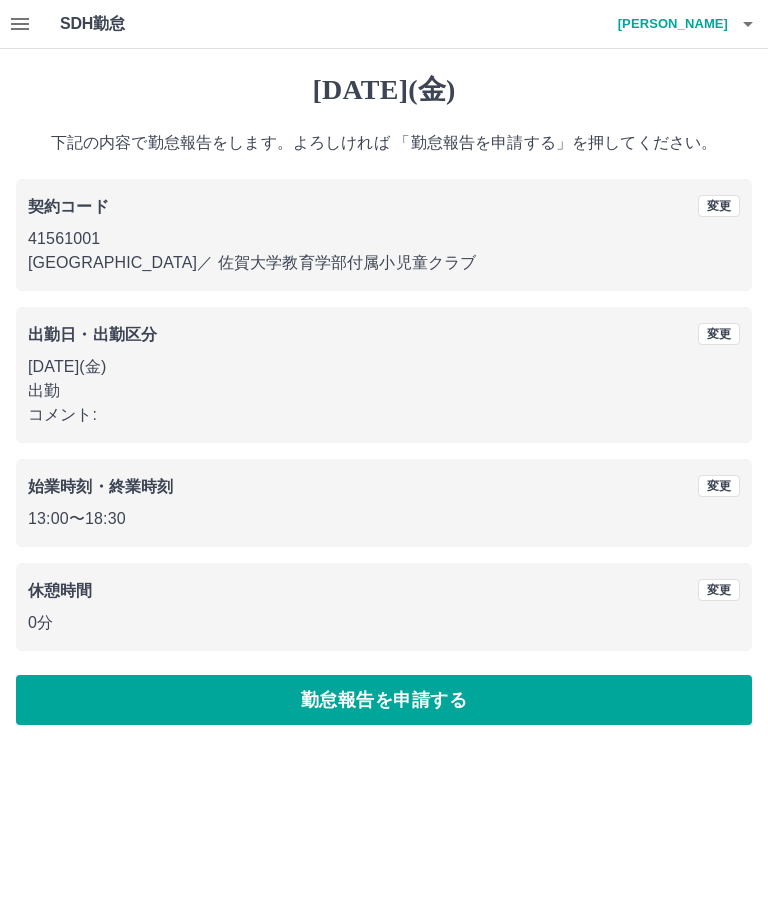 click on "勤怠報告を申請する" at bounding box center (384, 700) 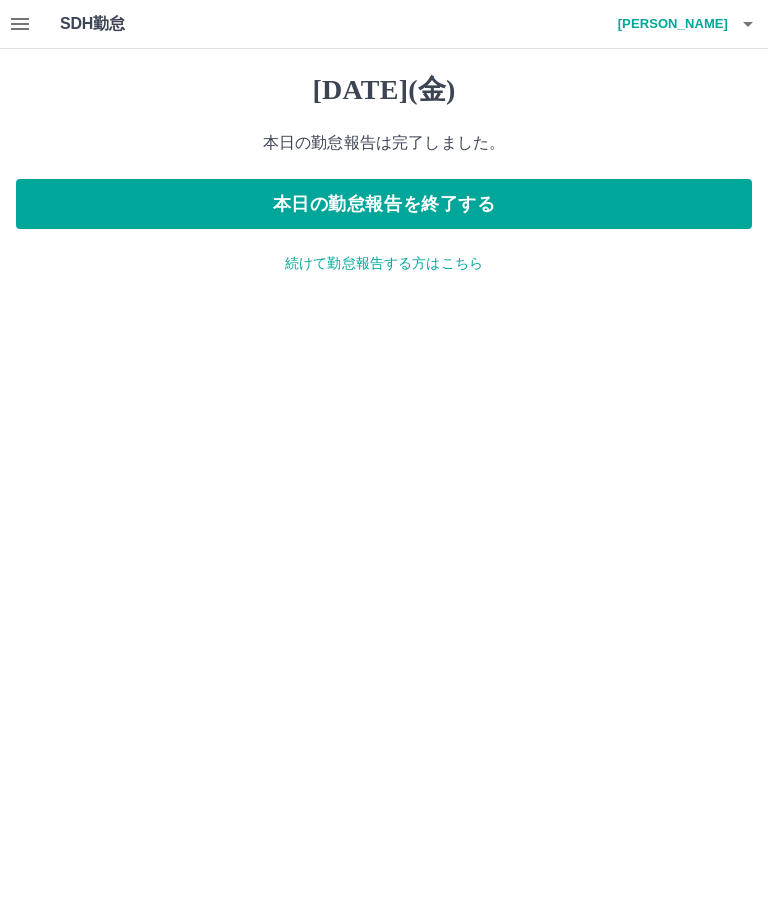 click on "本日の勤怠報告を終了する" at bounding box center (384, 204) 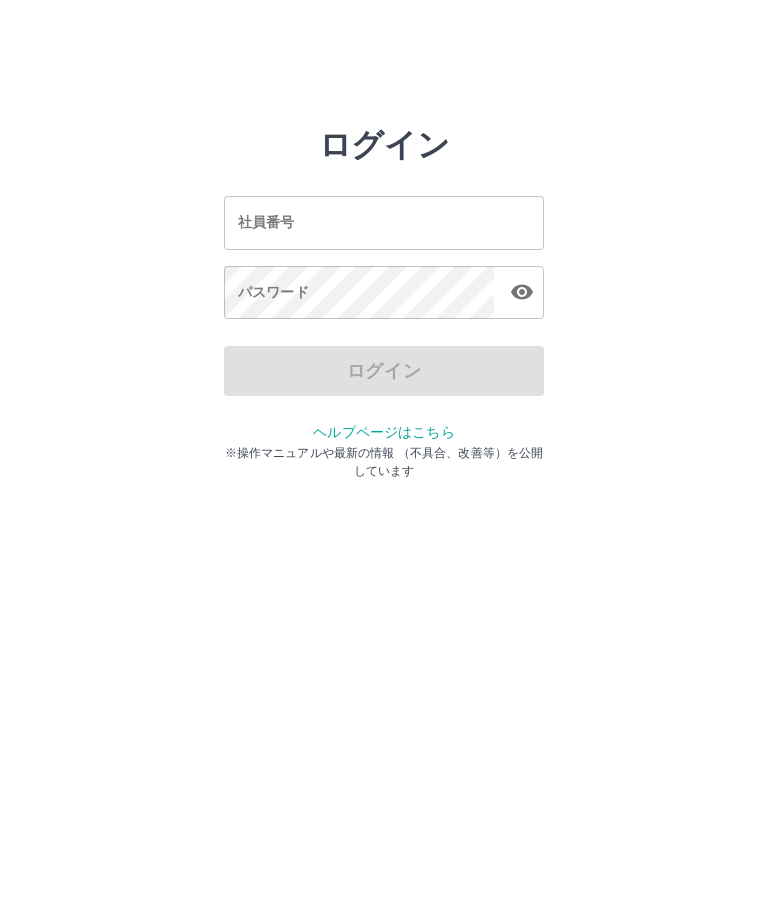 scroll, scrollTop: 0, scrollLeft: 0, axis: both 